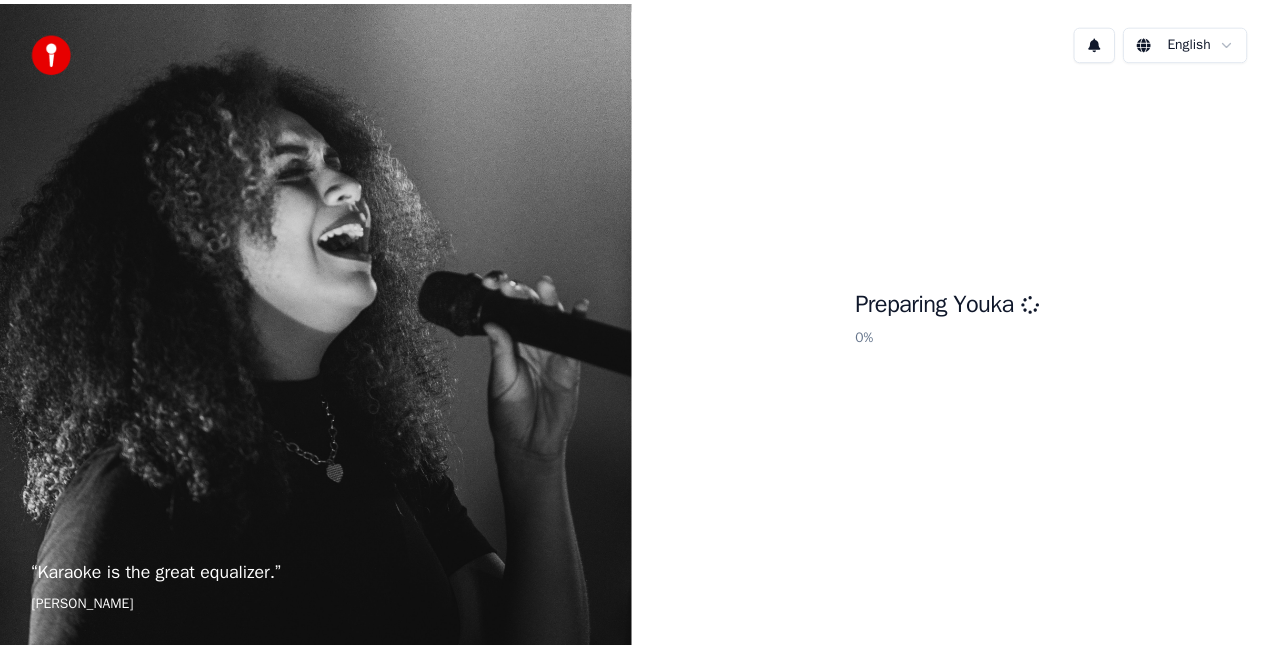 scroll, scrollTop: 0, scrollLeft: 0, axis: both 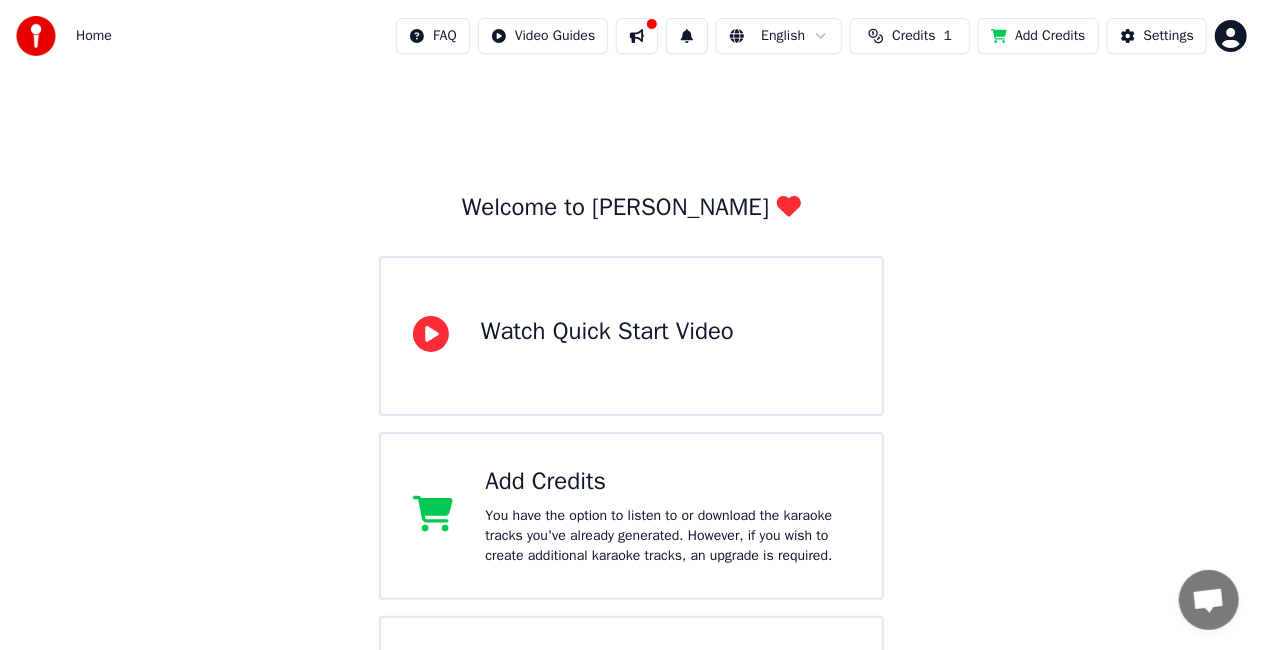 click on "Watch Quick Start Video" at bounding box center (631, 336) 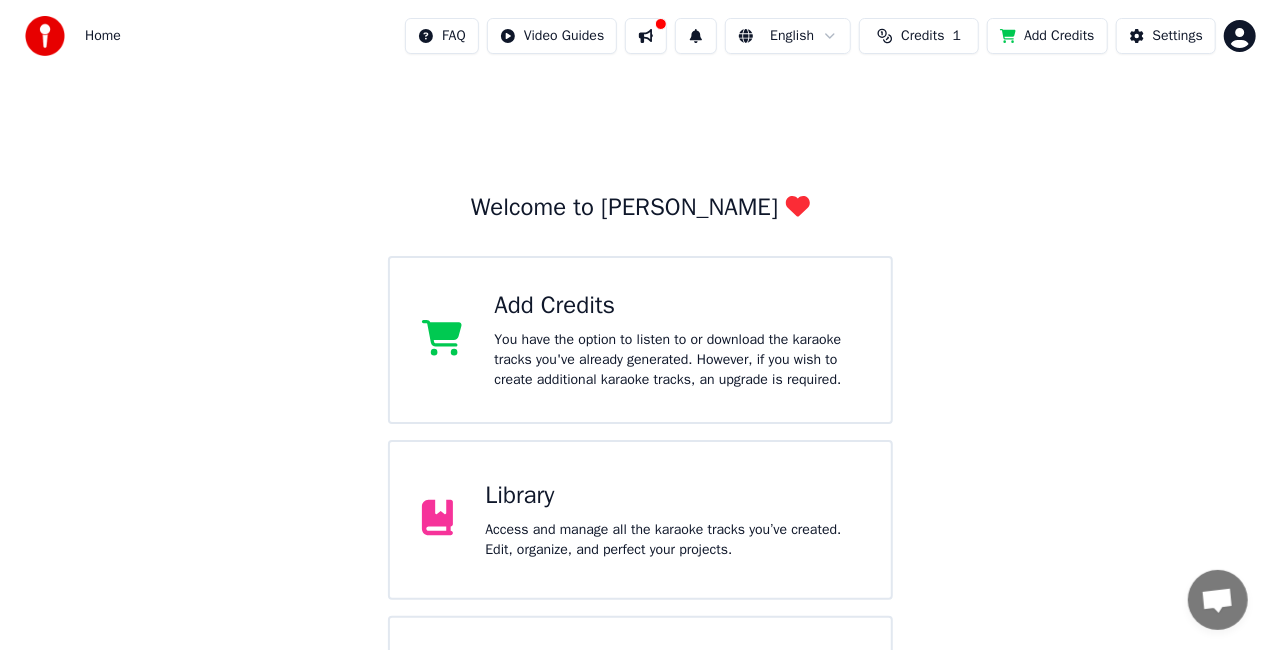 scroll, scrollTop: 134, scrollLeft: 0, axis: vertical 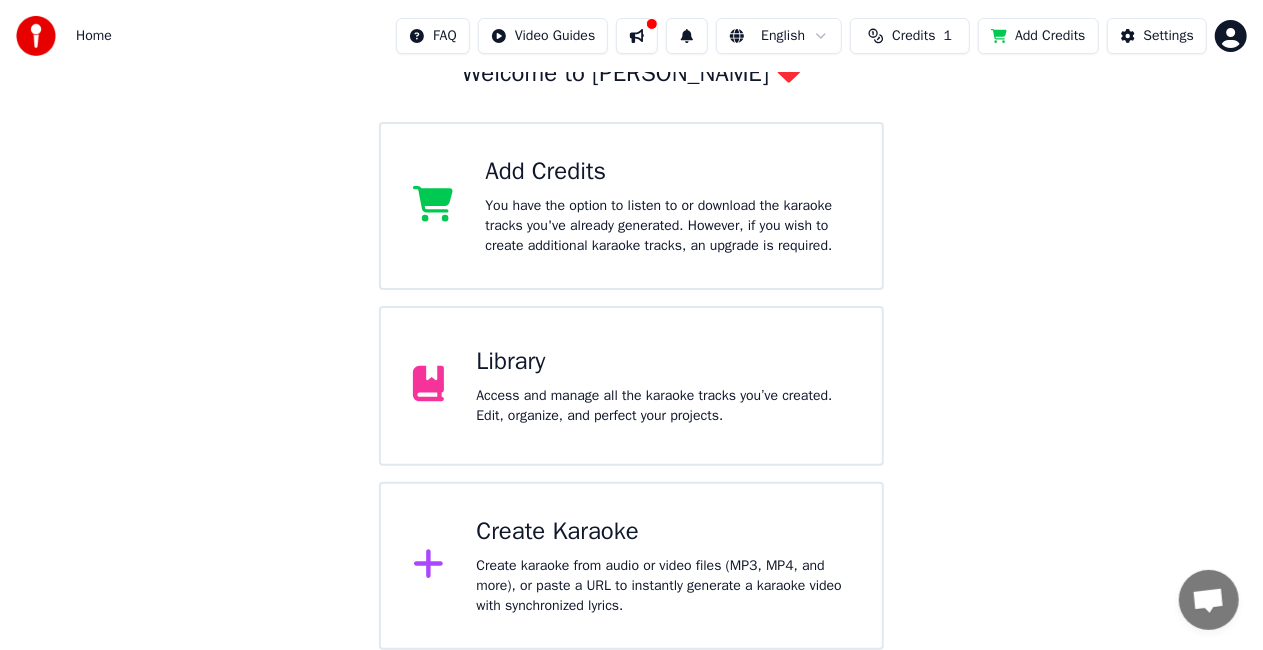 click on "Create Karaoke Create karaoke from audio or video files (MP3, MP4, and more), or paste a URL to instantly generate a karaoke video with synchronized lyrics." at bounding box center [631, 566] 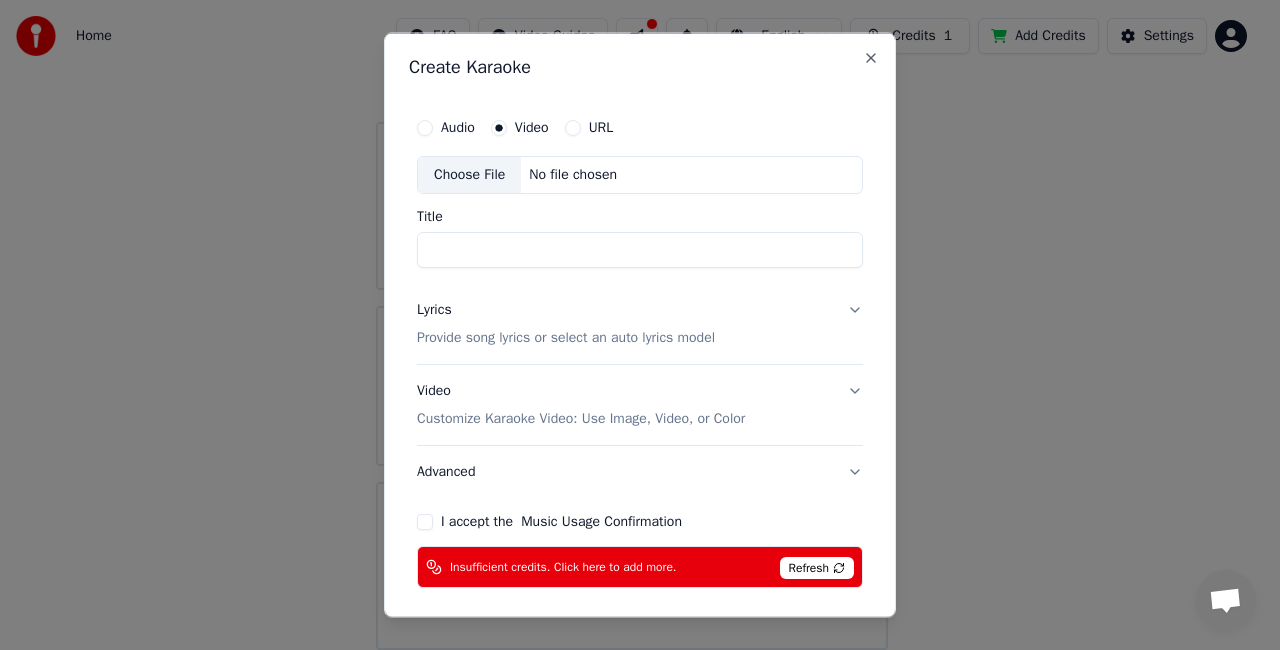 click on "Choose File" at bounding box center (469, 175) 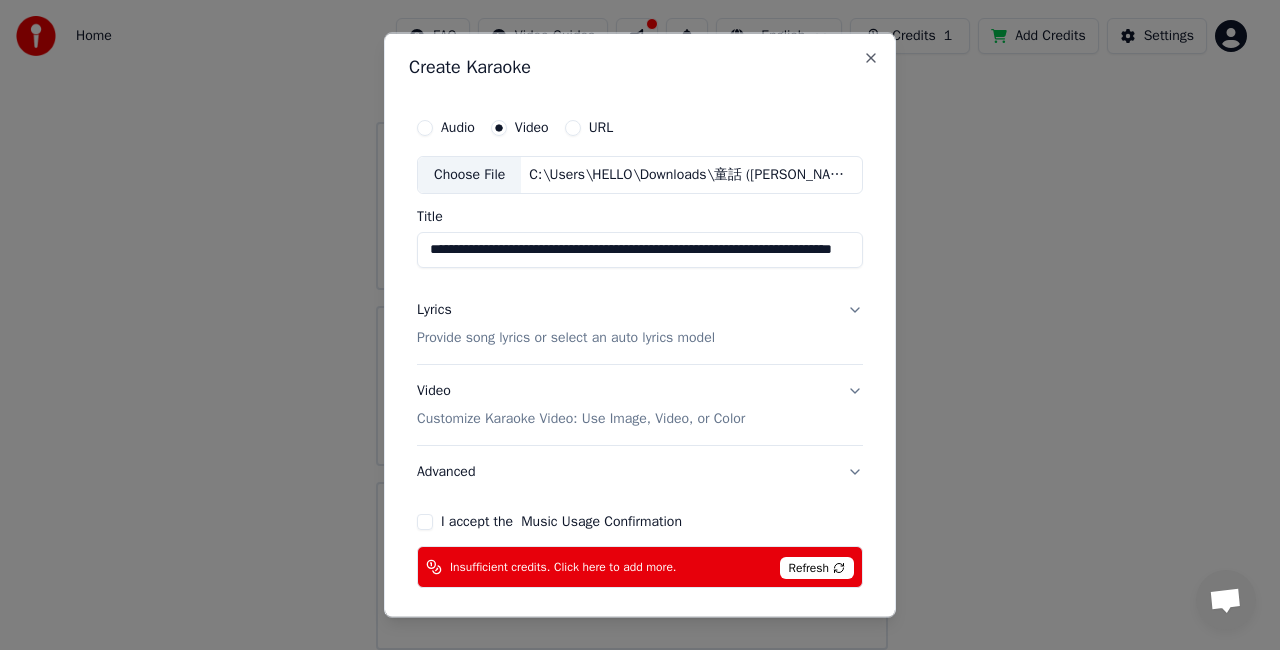 type on "**********" 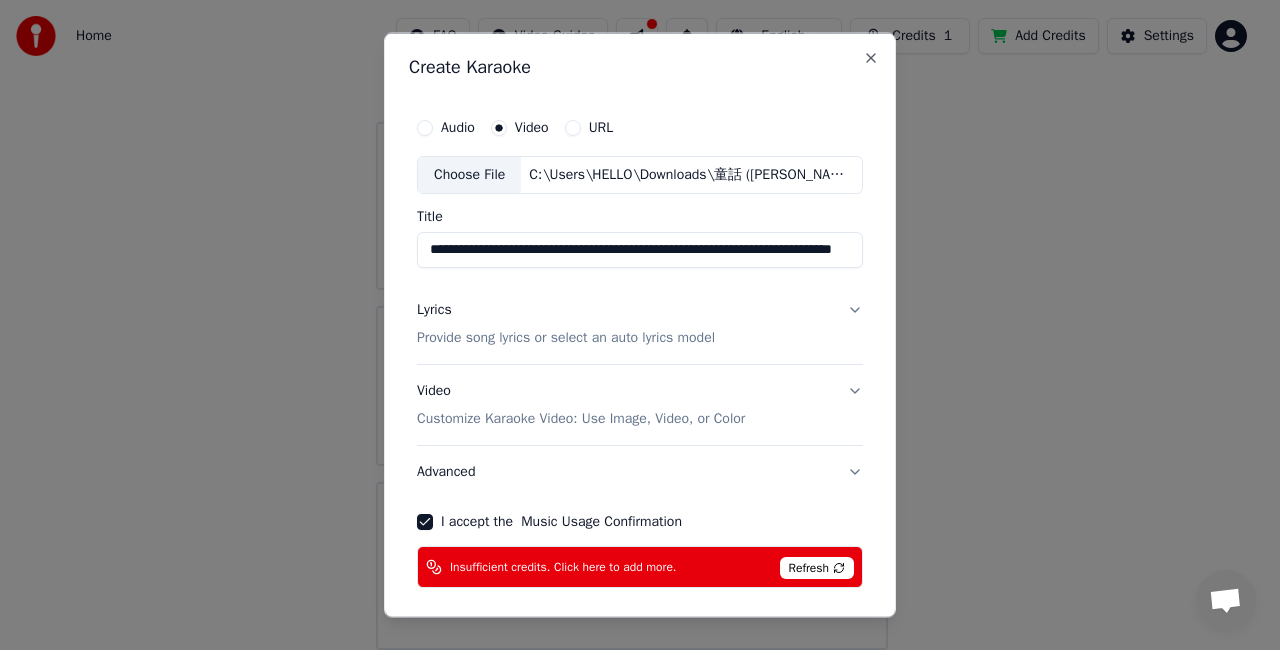 scroll, scrollTop: 76, scrollLeft: 0, axis: vertical 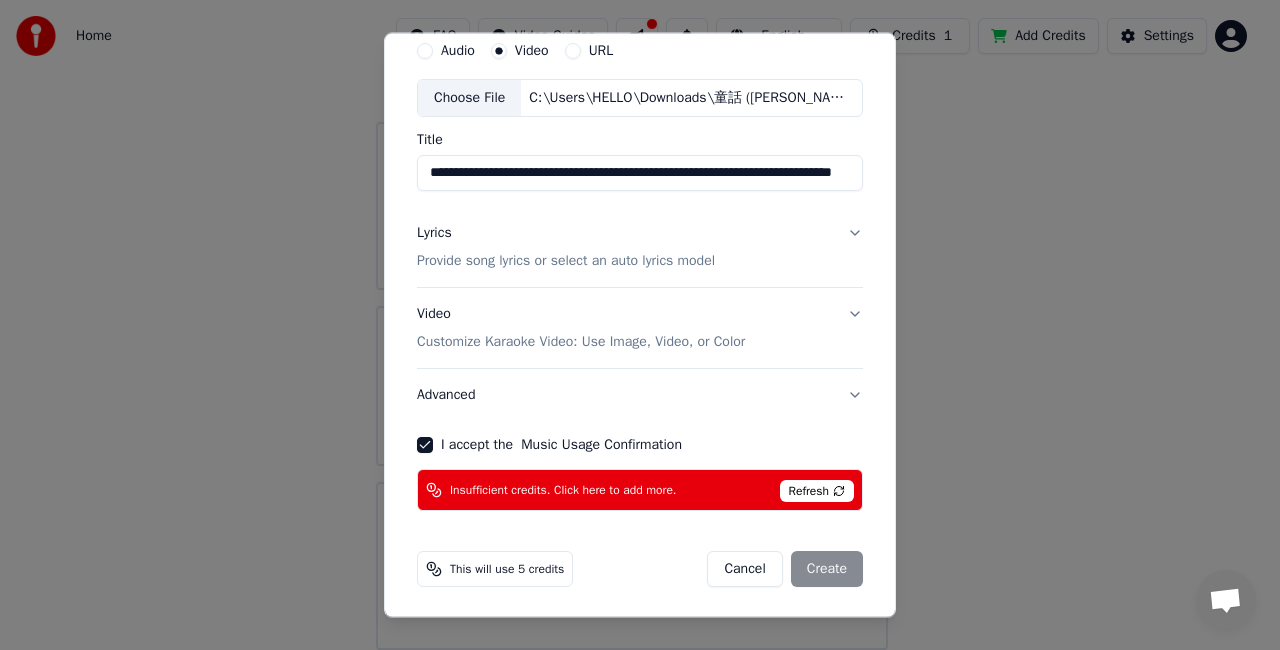 click on "Lyrics Provide song lyrics or select an auto lyrics model" at bounding box center (640, 247) 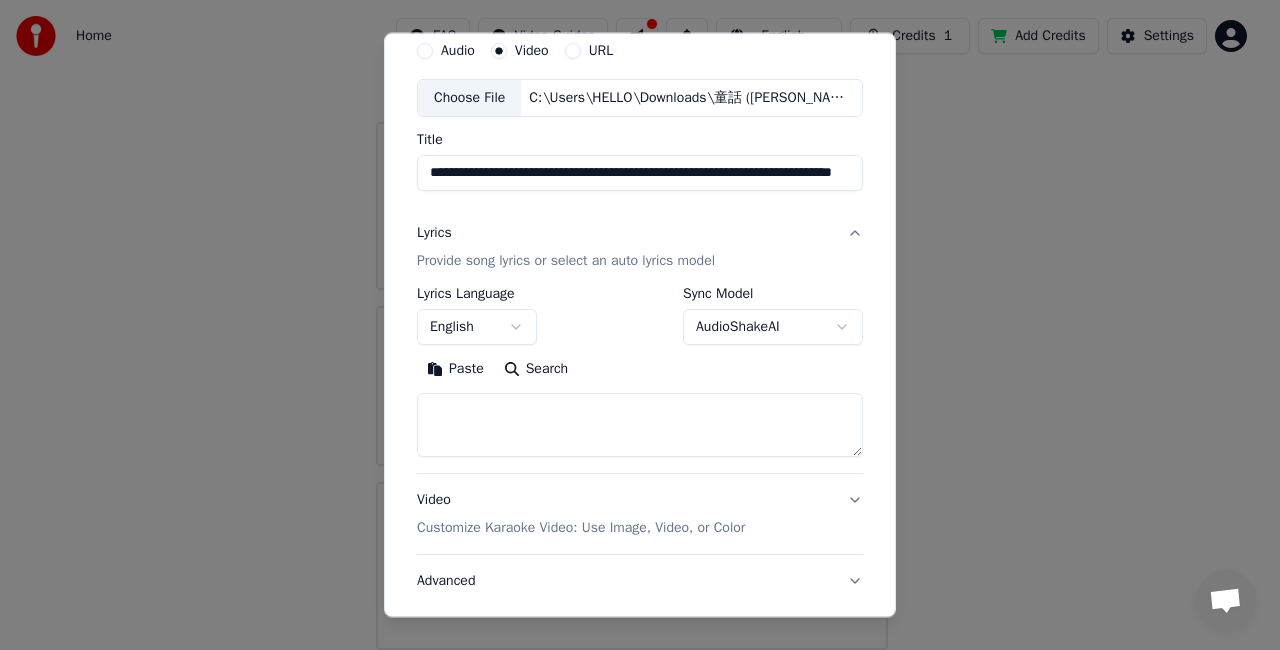 click on "**********" at bounding box center (631, 258) 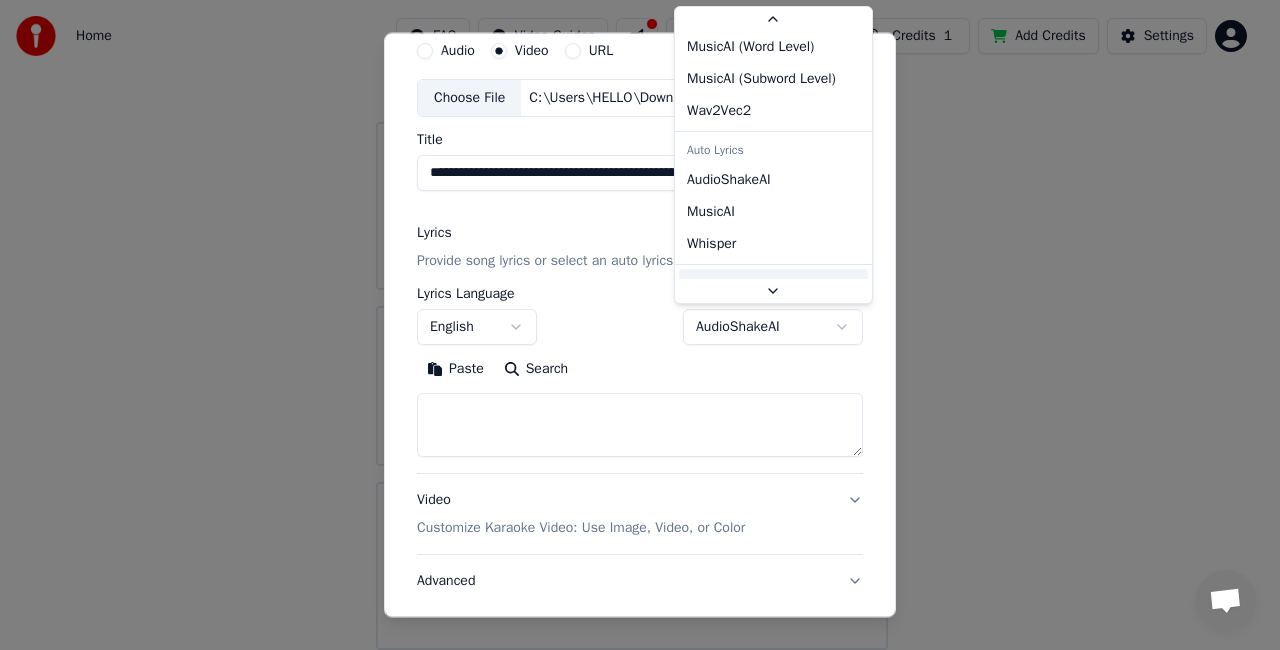 scroll, scrollTop: 65, scrollLeft: 0, axis: vertical 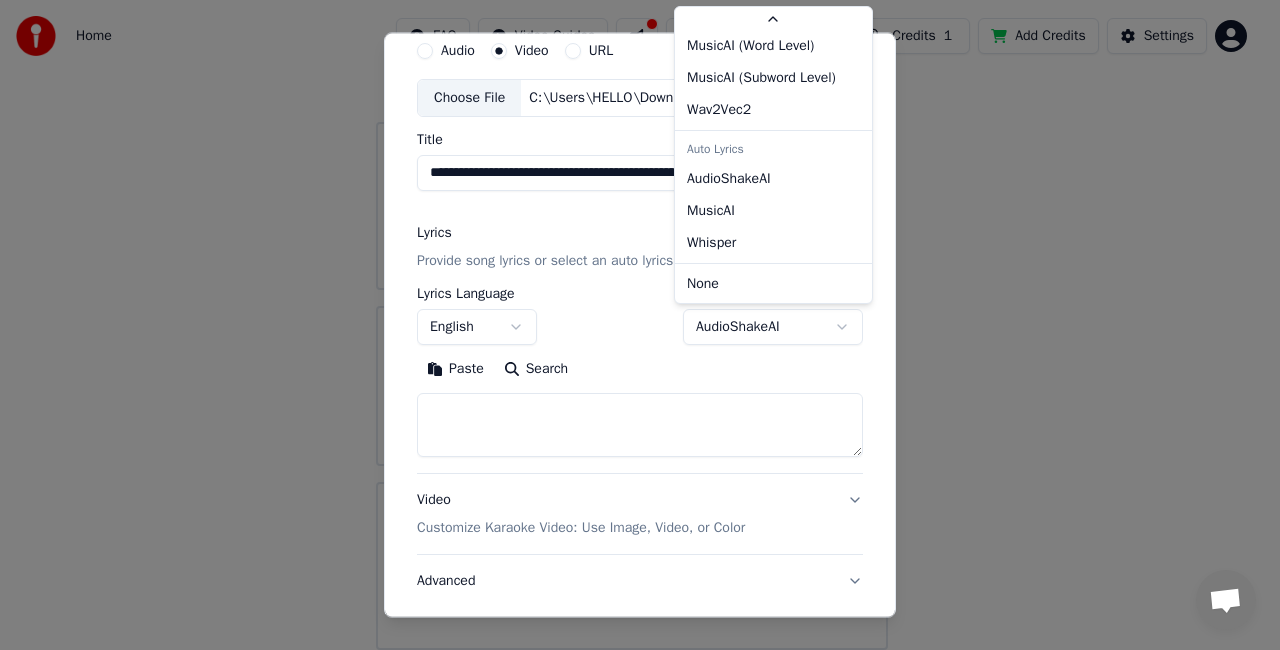 select on "****" 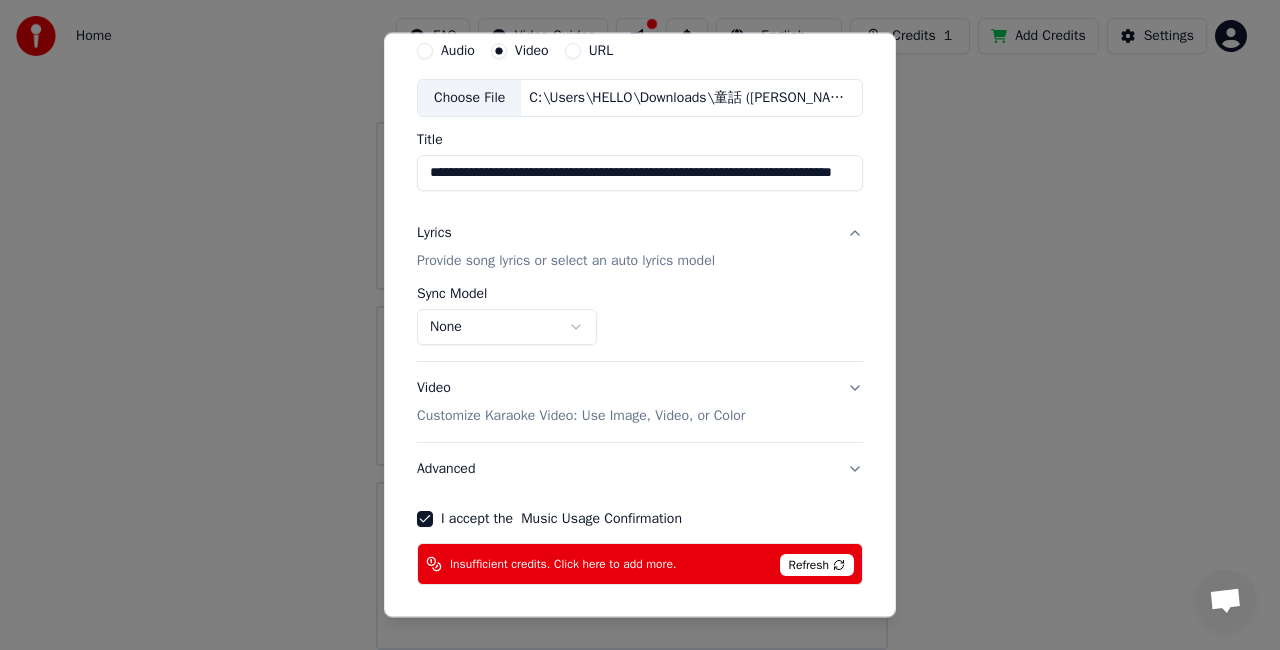 scroll, scrollTop: 150, scrollLeft: 0, axis: vertical 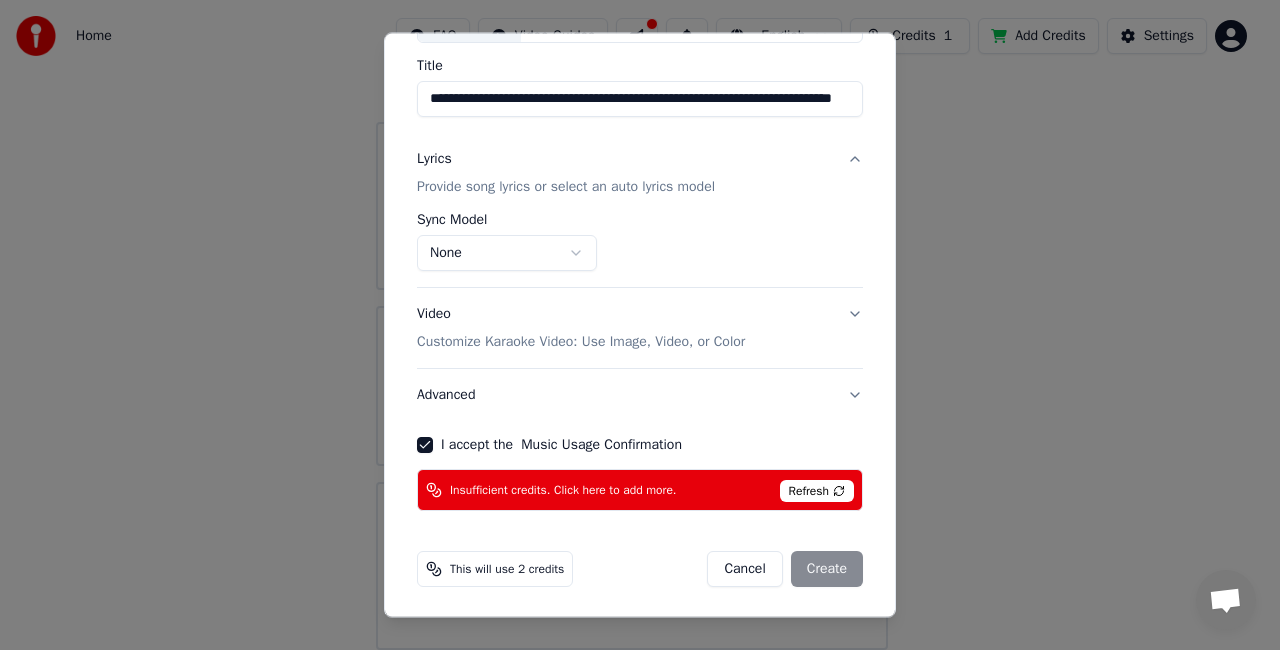 click on "Cancel Create" at bounding box center [785, 569] 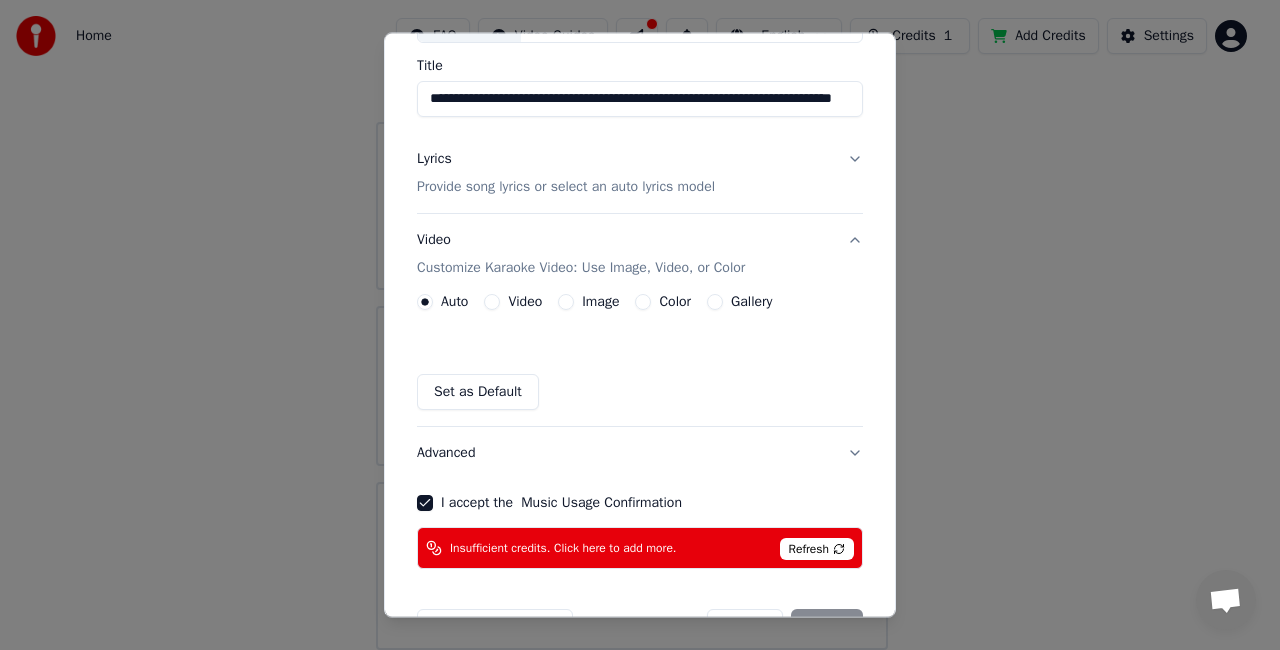 click on "Color" at bounding box center [643, 302] 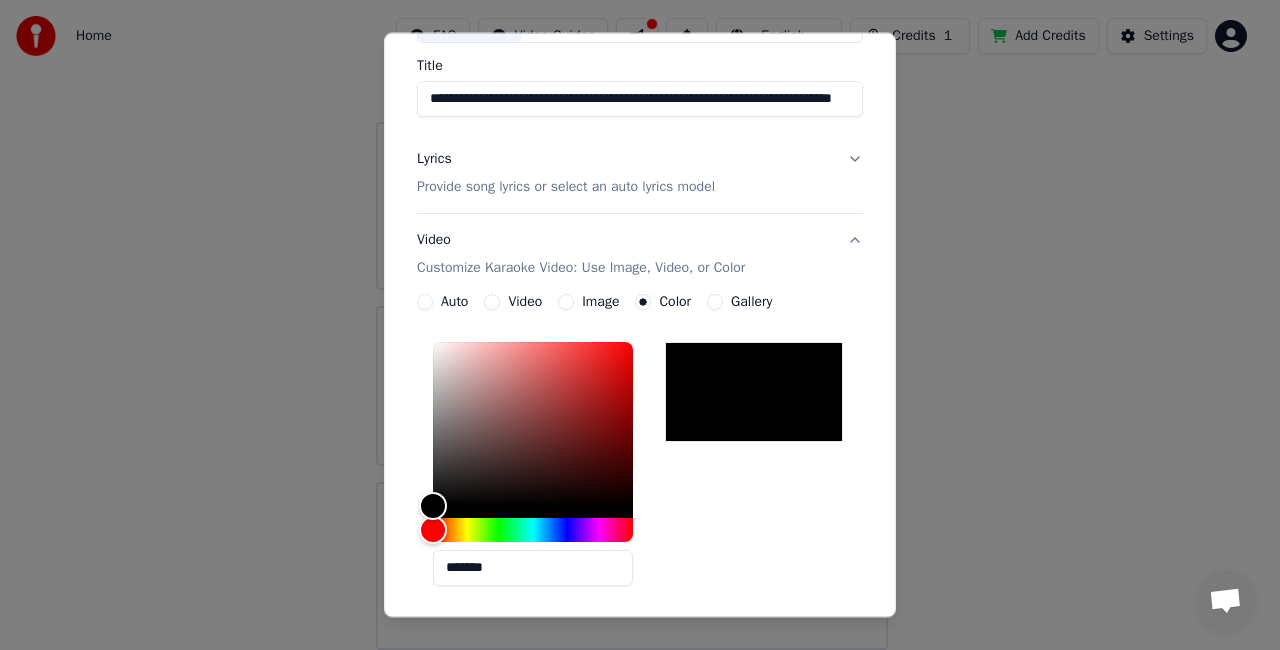 click 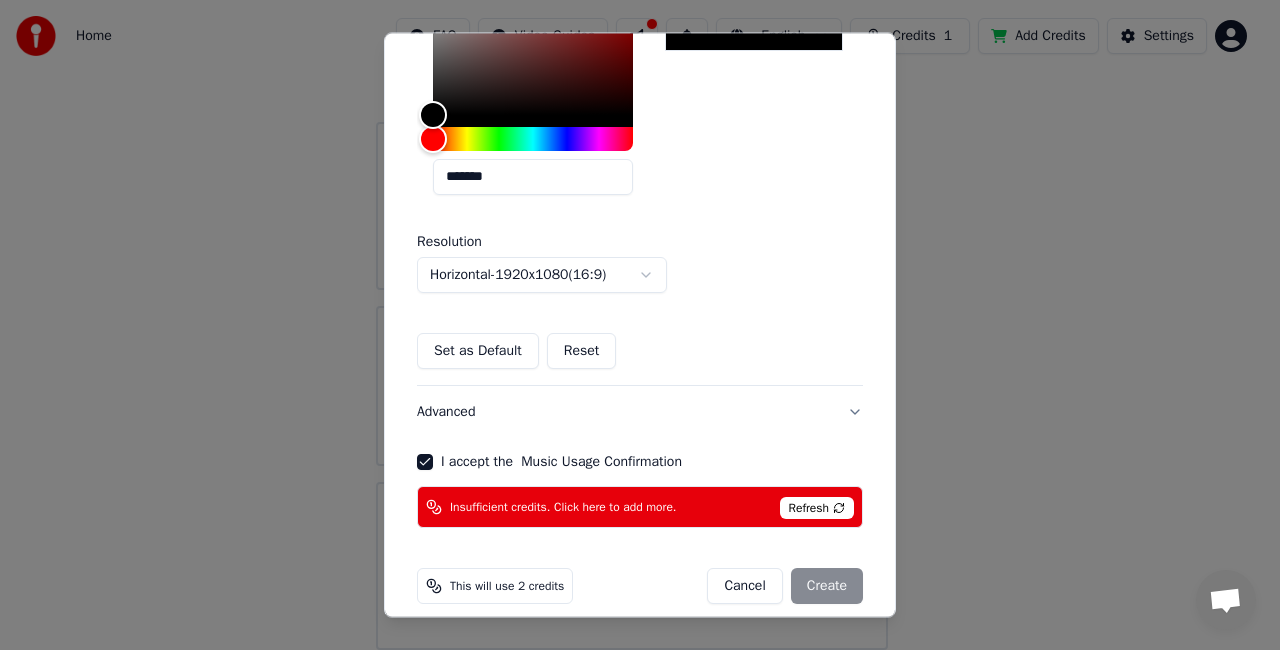 scroll, scrollTop: 558, scrollLeft: 0, axis: vertical 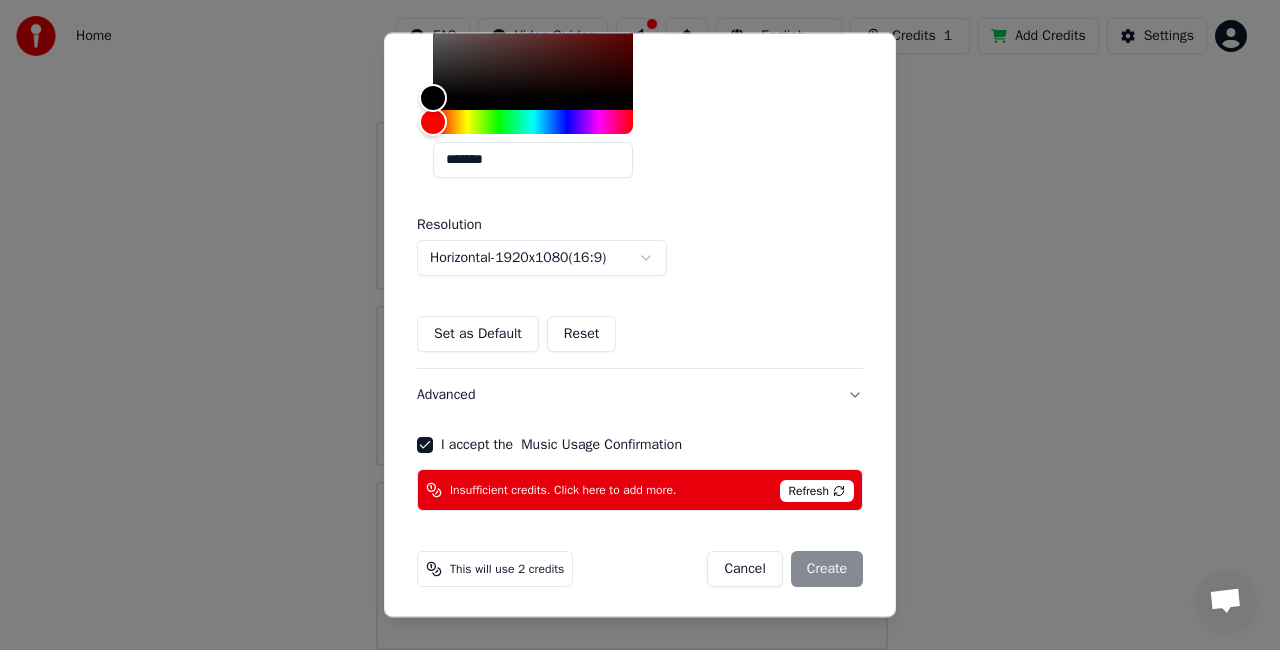 click on "This will use 2 credits" at bounding box center (507, 569) 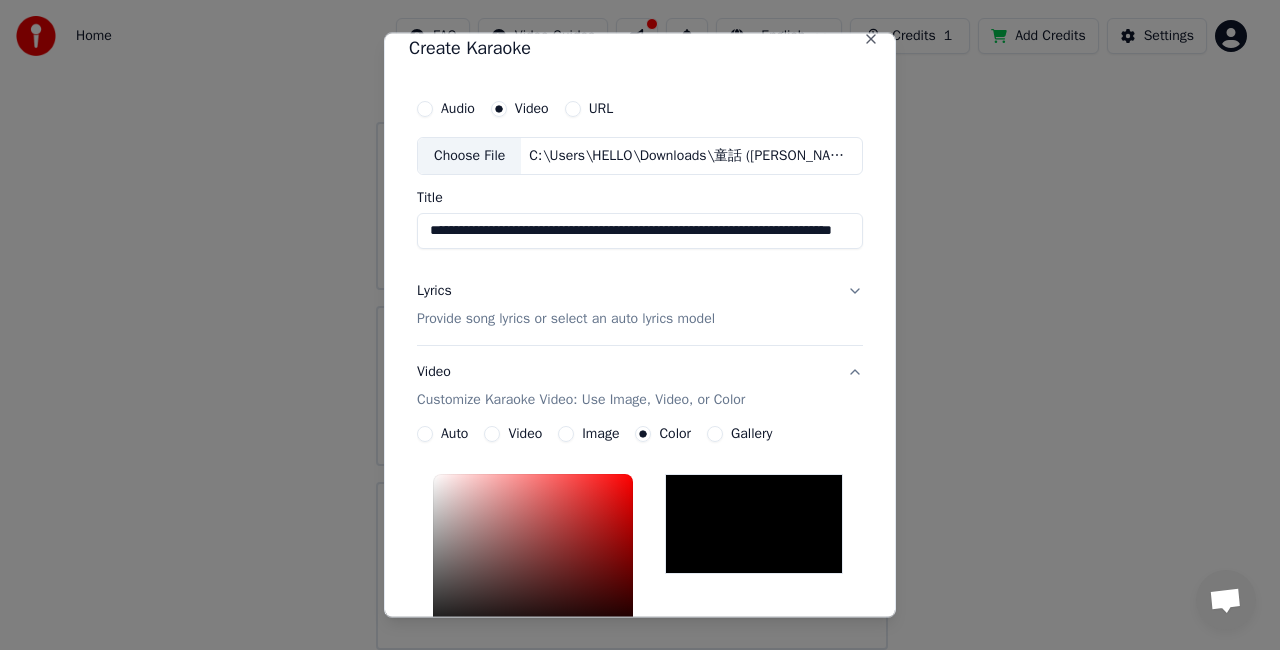 scroll, scrollTop: 0, scrollLeft: 0, axis: both 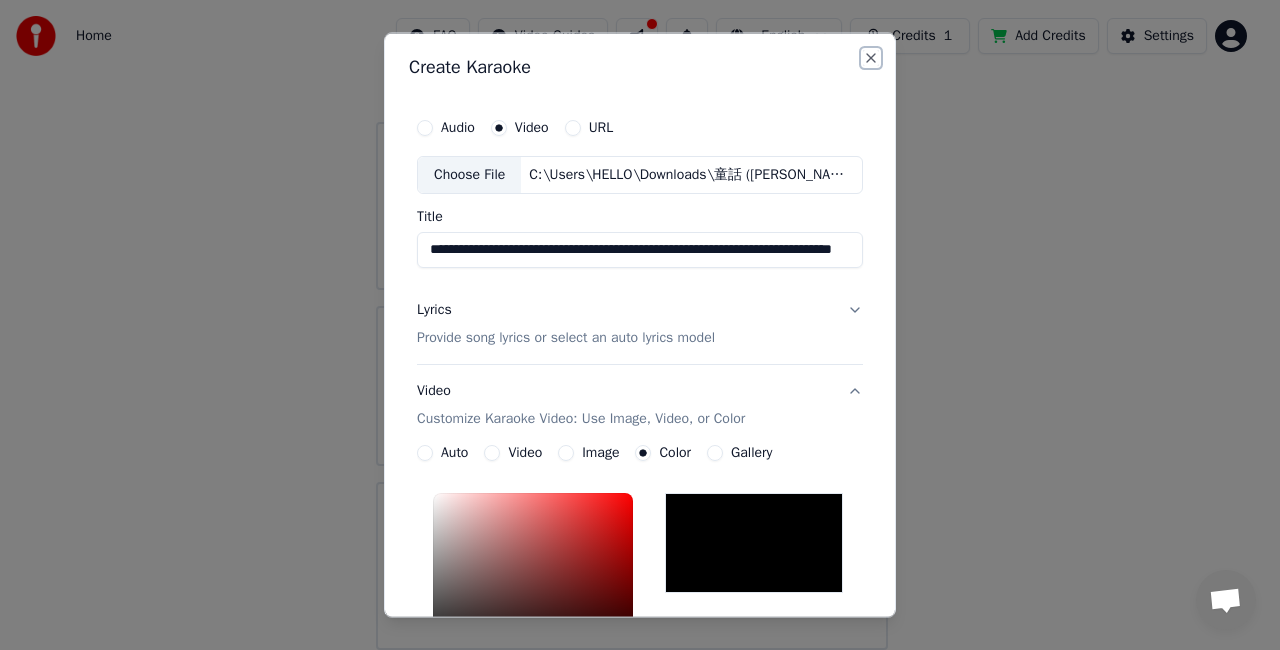 click on "Close" at bounding box center (871, 58) 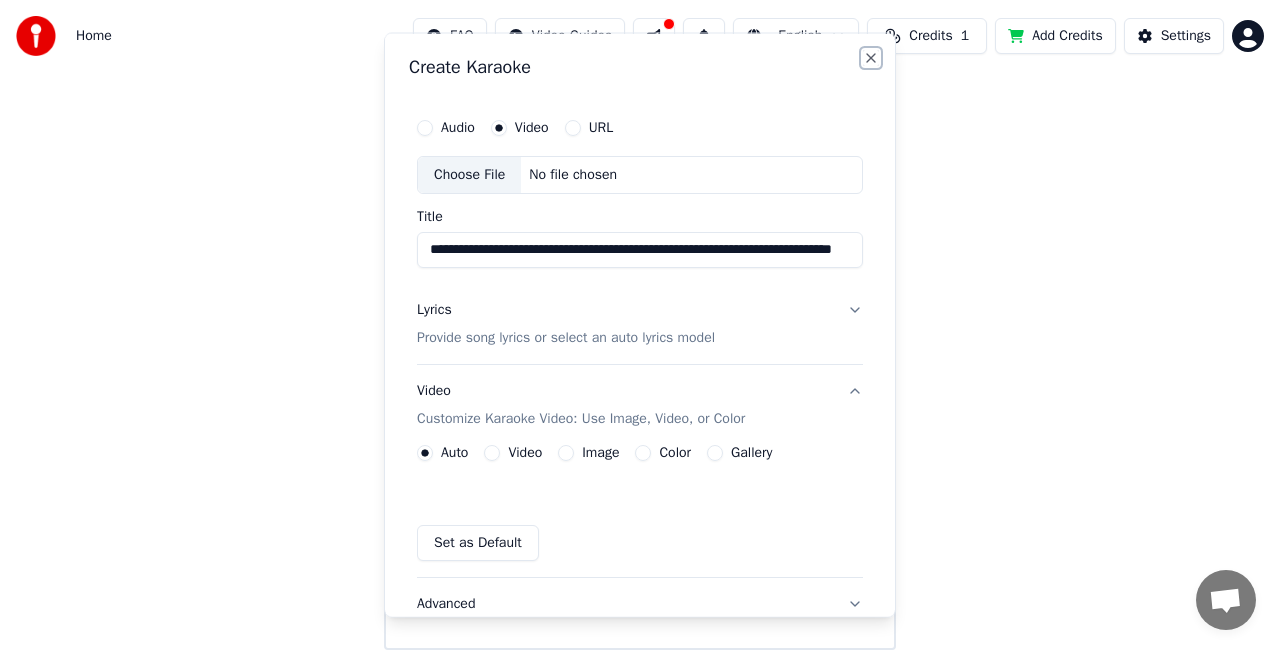 type 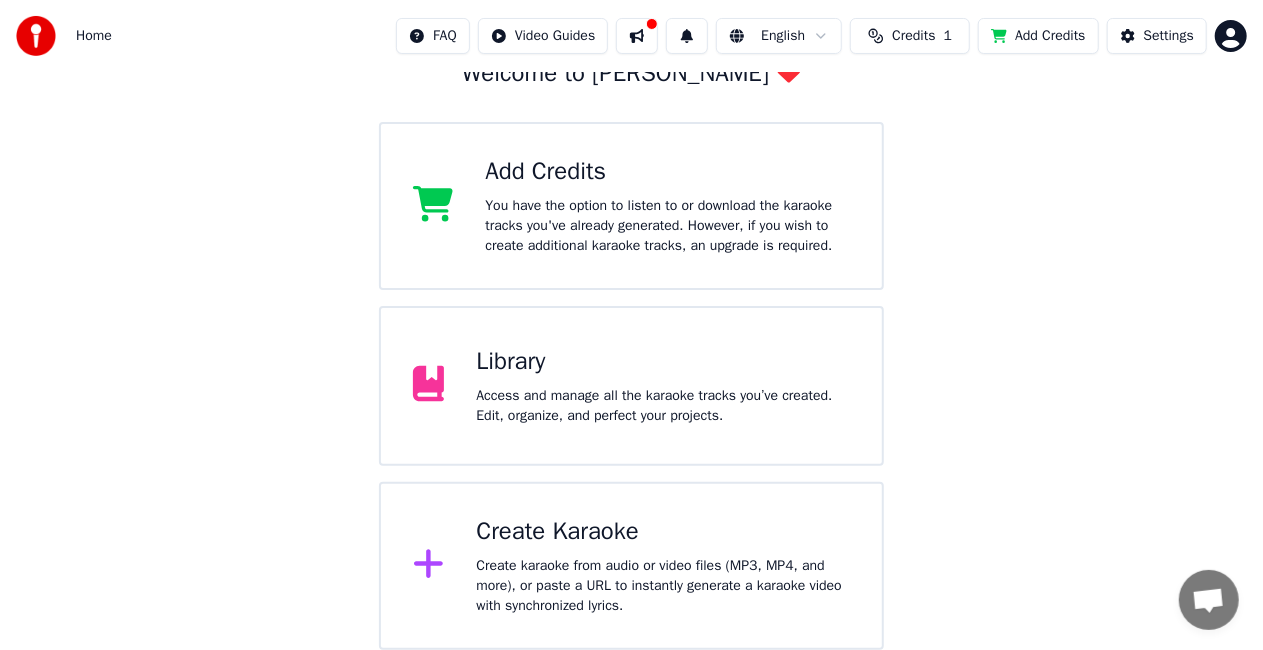 click on "Add Credits" at bounding box center [1038, 36] 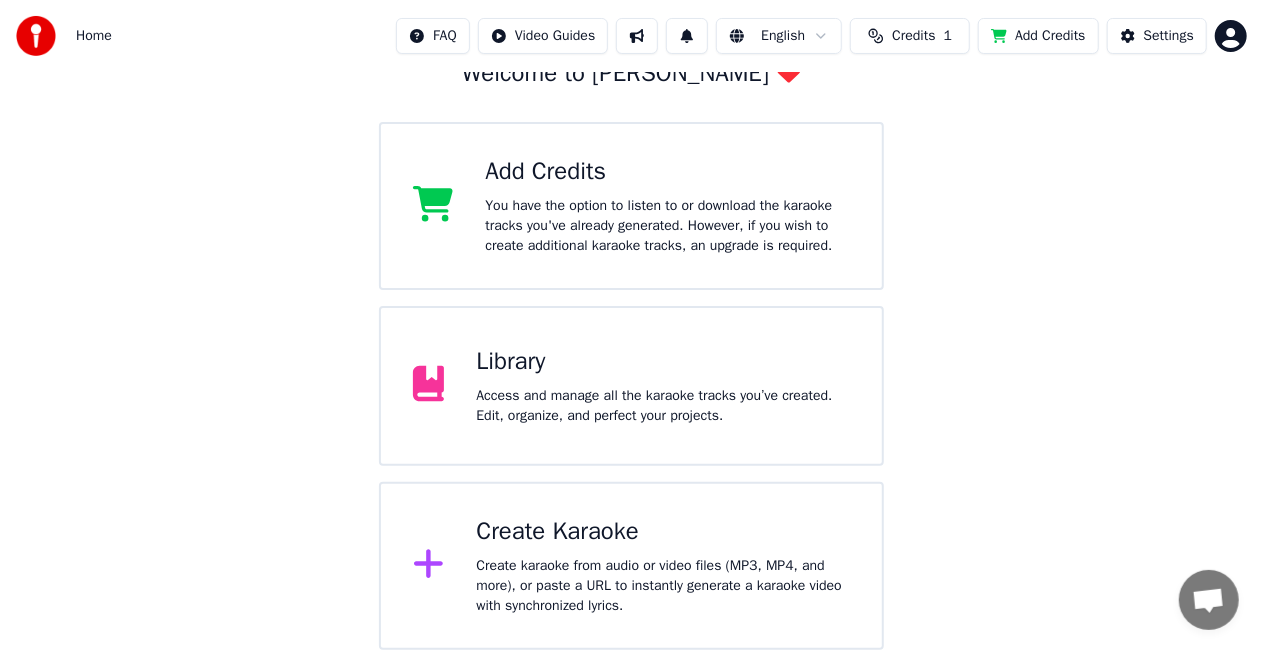 click at bounding box center (637, 36) 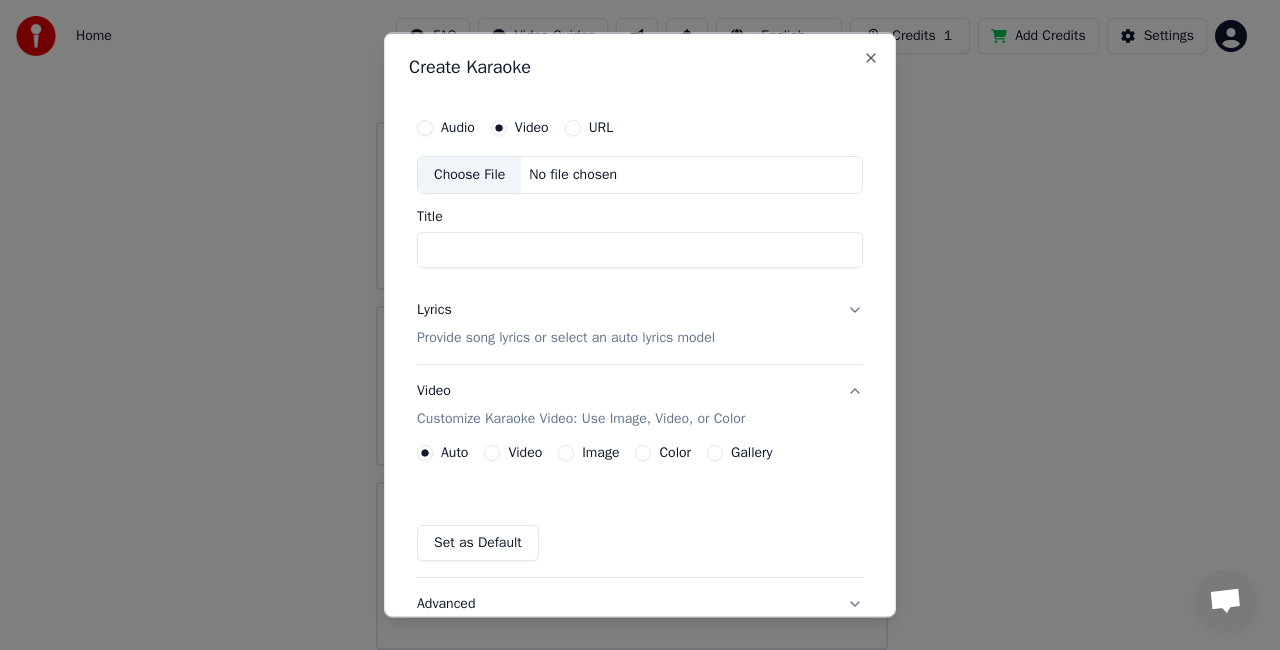 click on "URL" at bounding box center (601, 128) 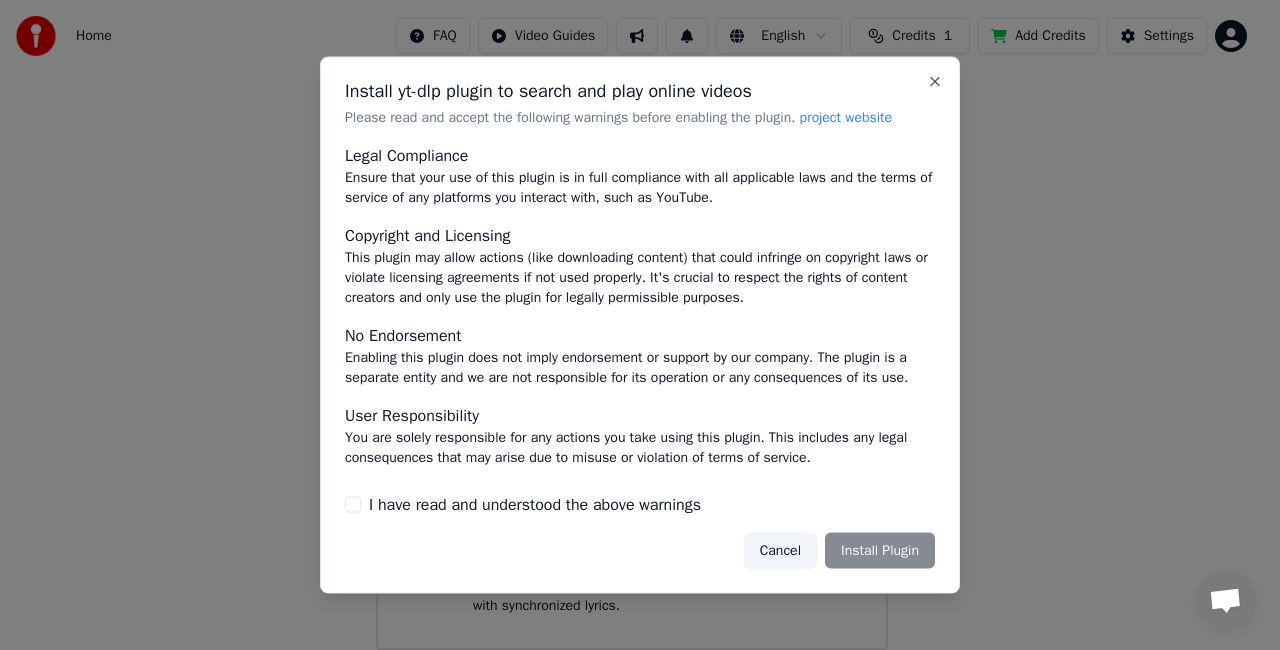 click on "I have read and understood the above warnings" at bounding box center [640, 504] 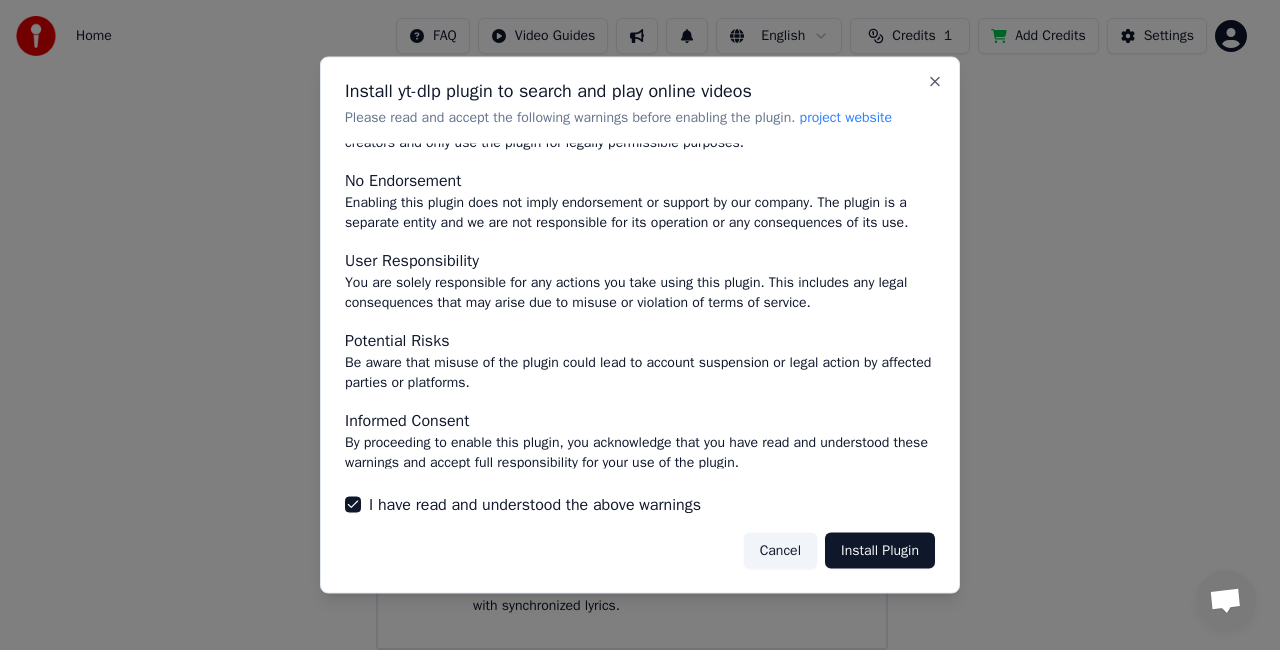 scroll, scrollTop: 158, scrollLeft: 0, axis: vertical 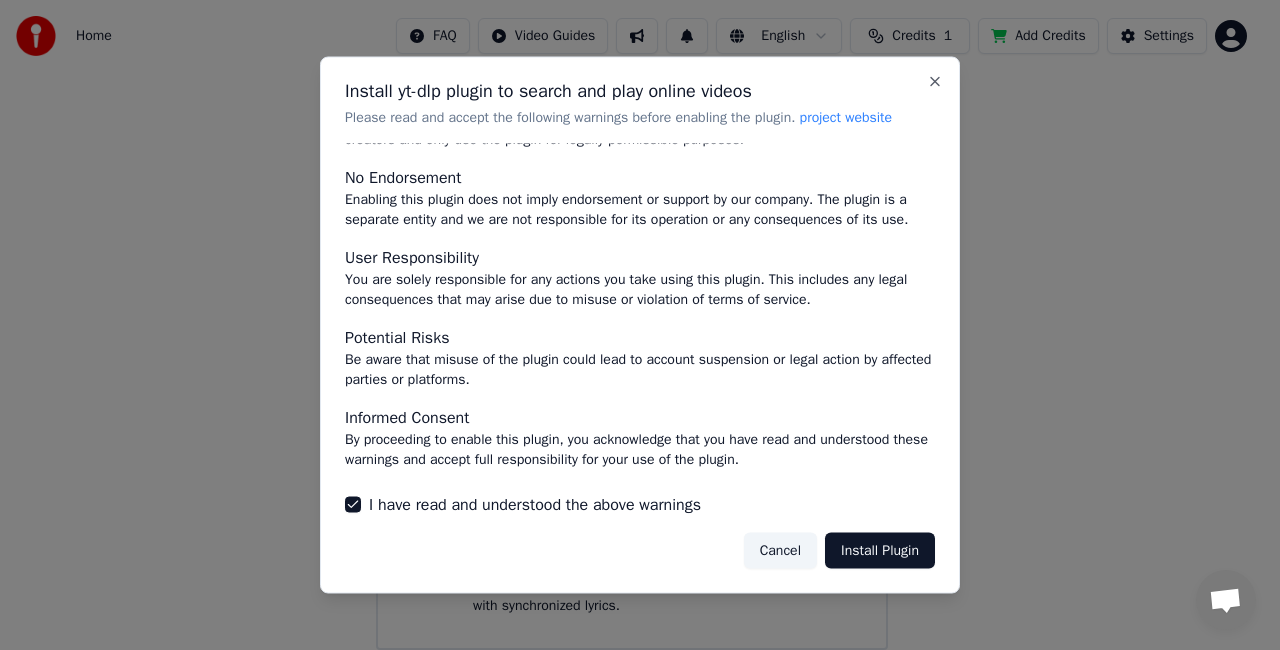 click on "Install Plugin" at bounding box center [880, 550] 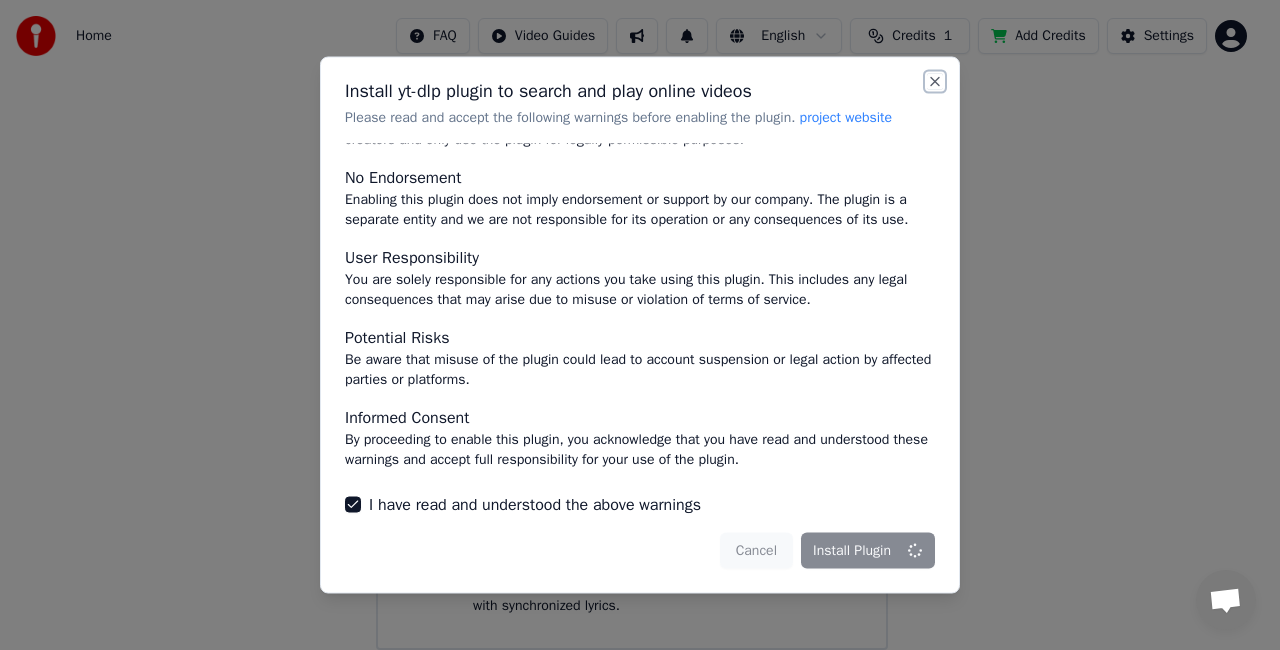 click on "Close" at bounding box center [935, 82] 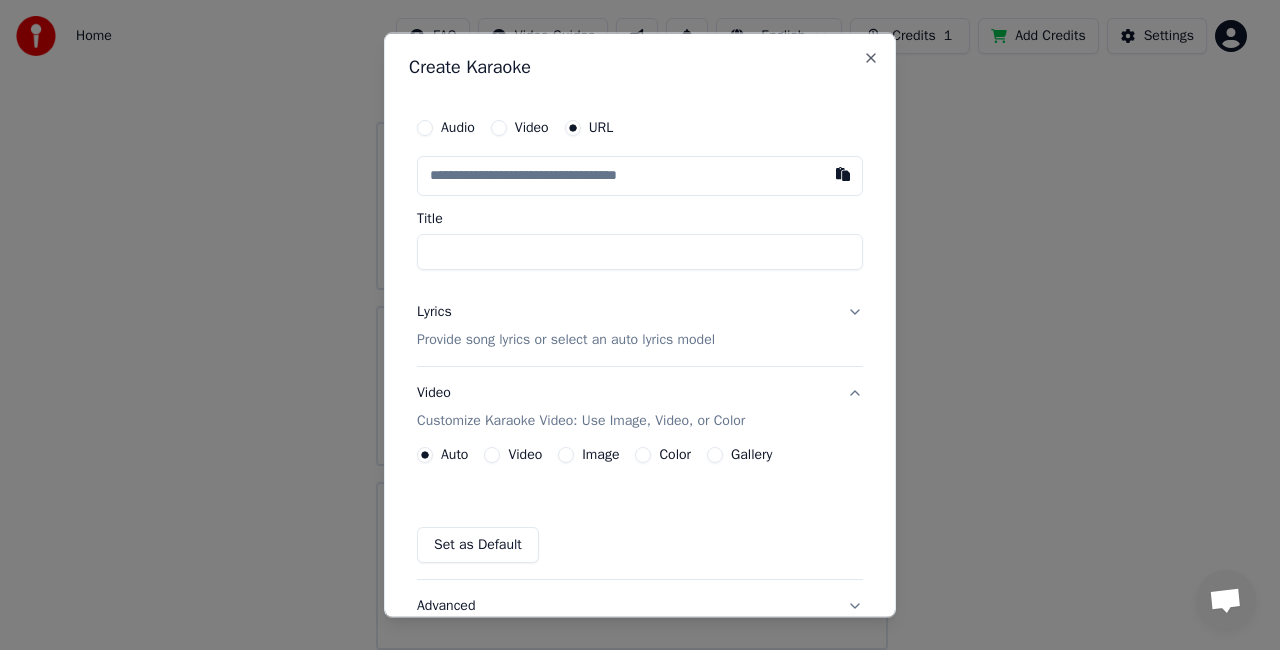 type on "**********" 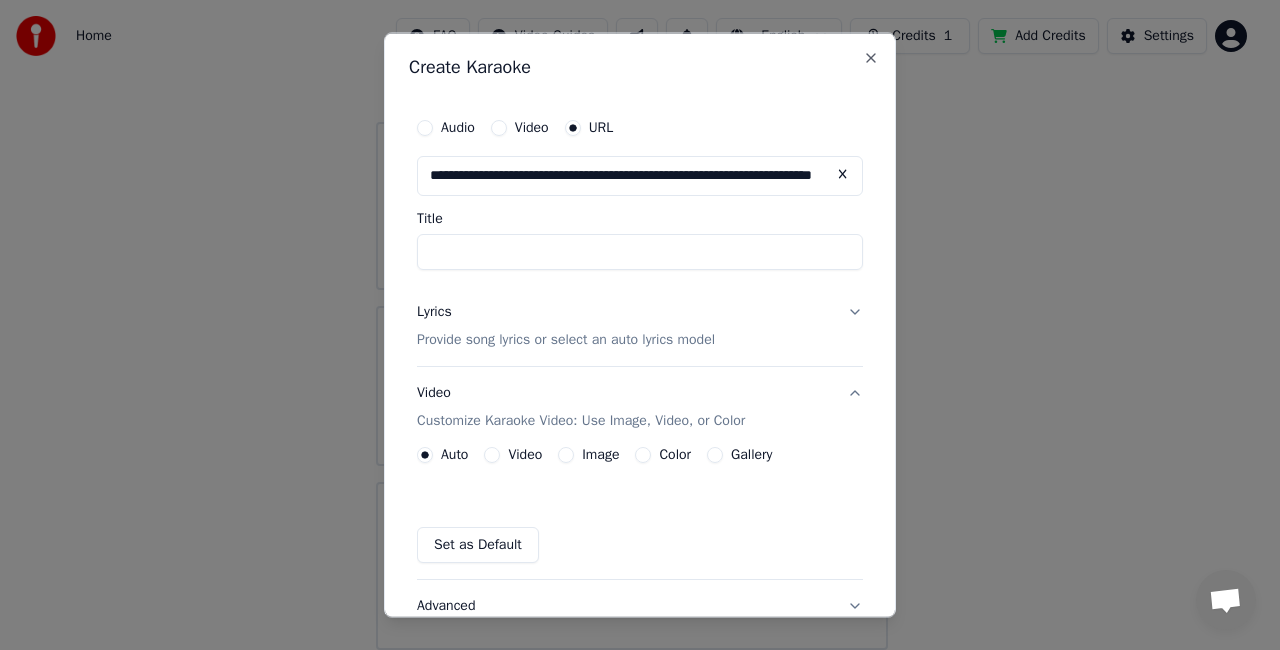 scroll, scrollTop: 0, scrollLeft: 140, axis: horizontal 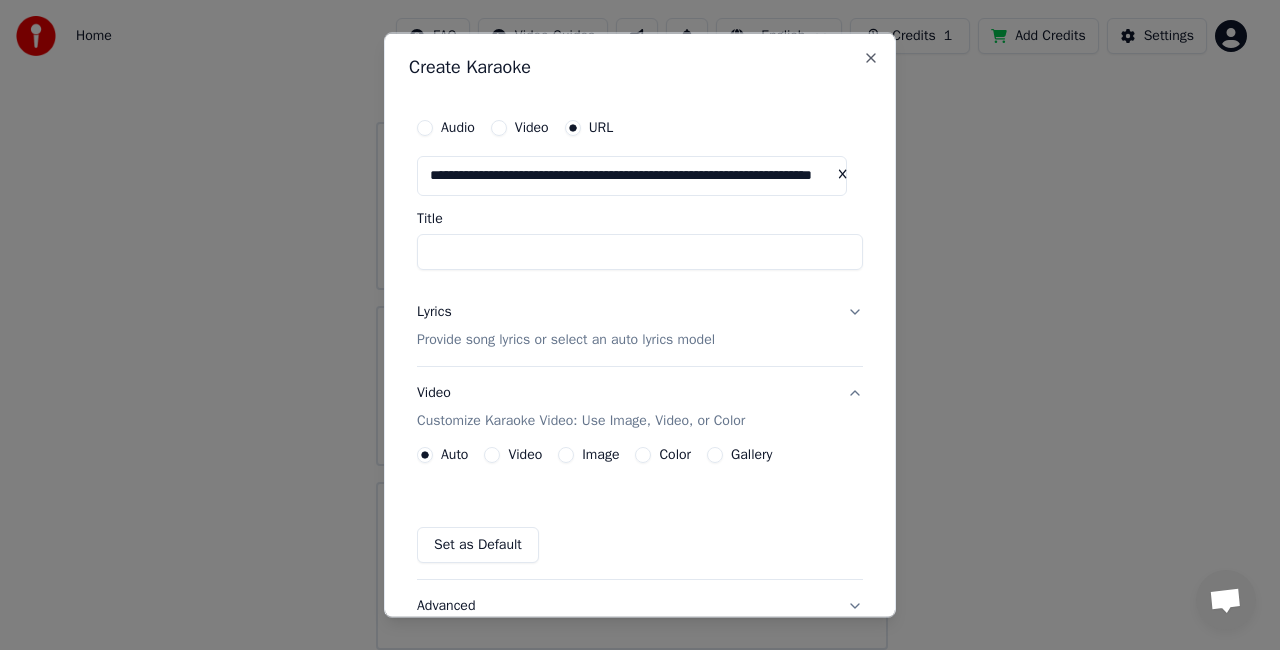 type on "**********" 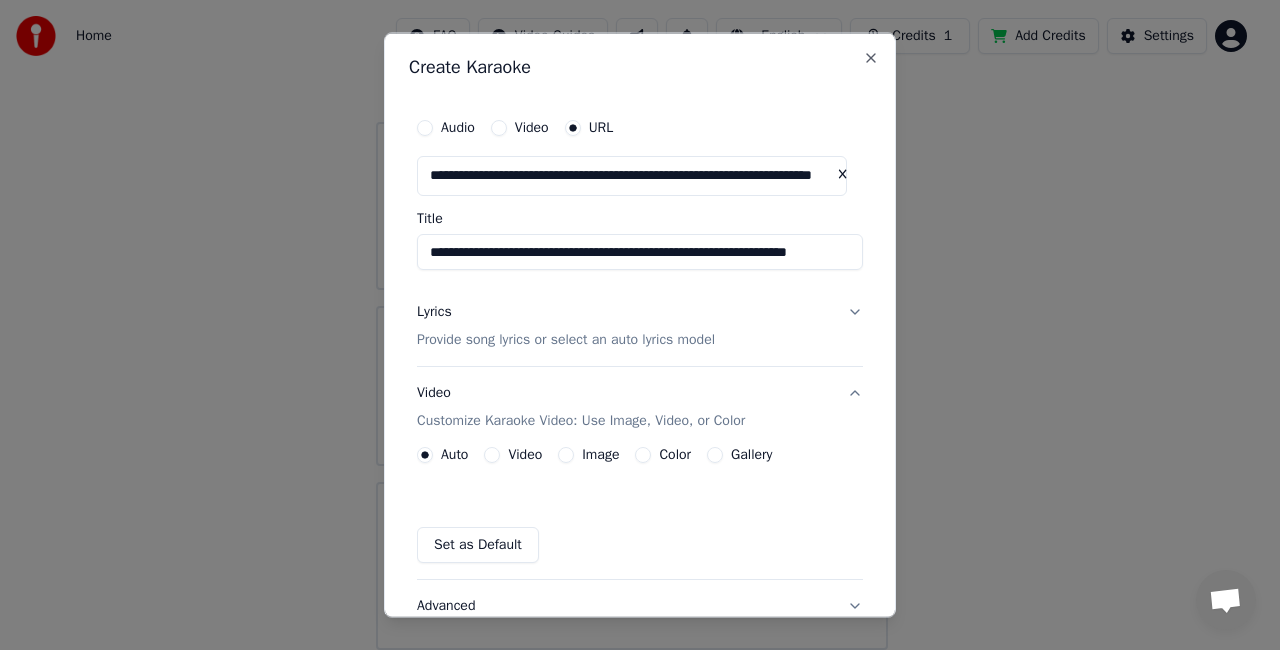 drag, startPoint x: 454, startPoint y: 190, endPoint x: 108, endPoint y: 332, distance: 374.00534 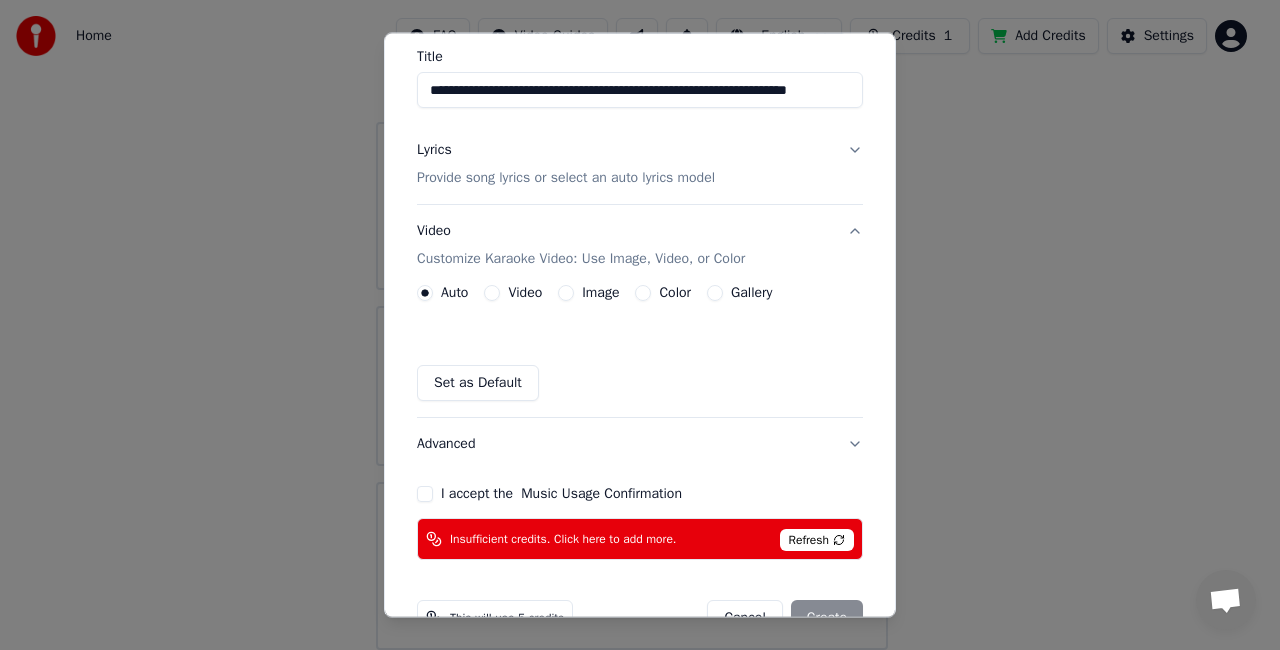 scroll, scrollTop: 211, scrollLeft: 0, axis: vertical 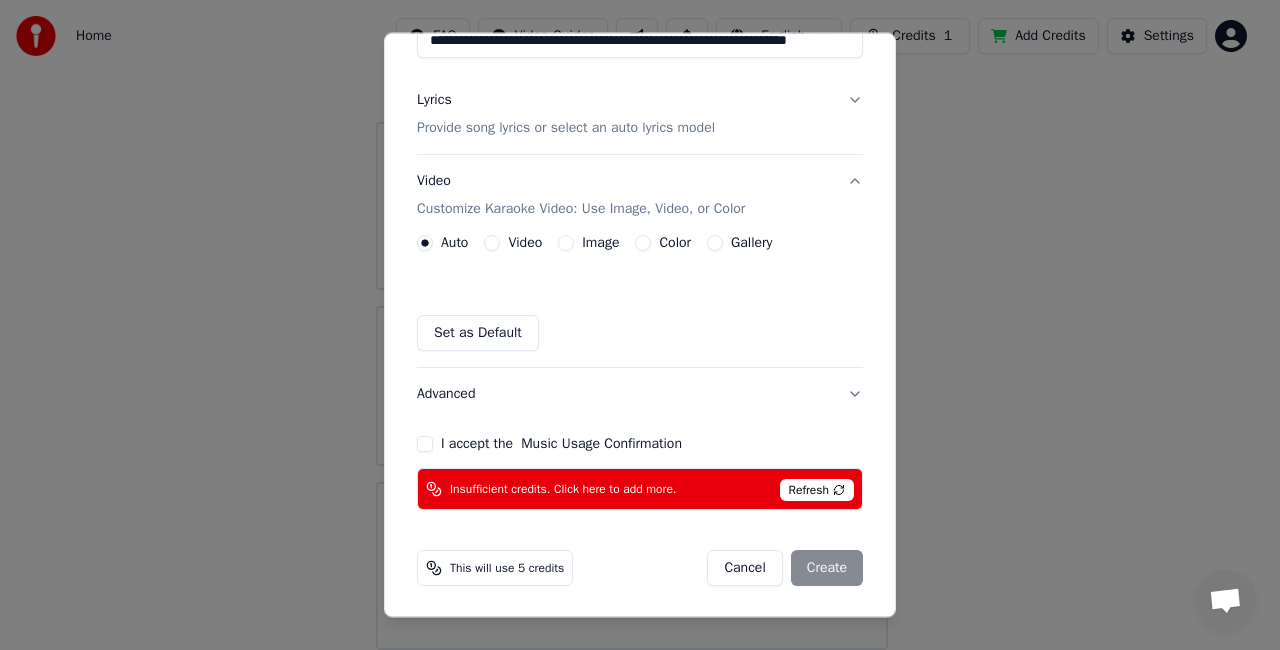 click on "Video" at bounding box center (492, 243) 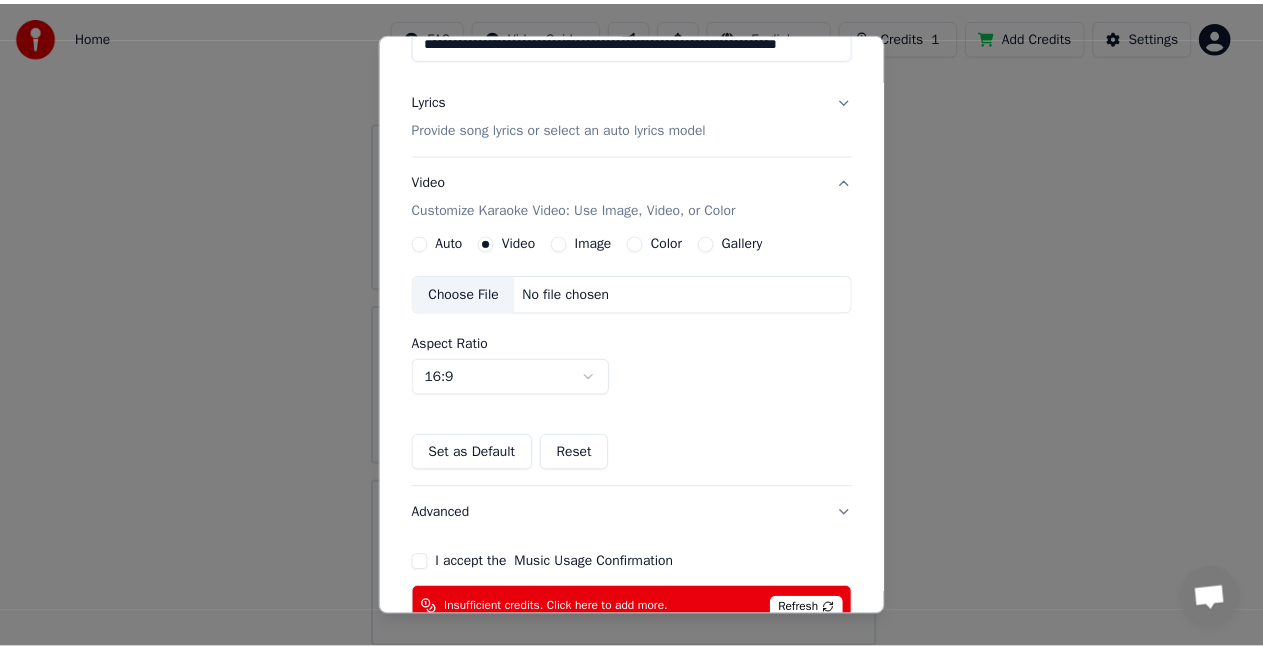 scroll, scrollTop: 330, scrollLeft: 0, axis: vertical 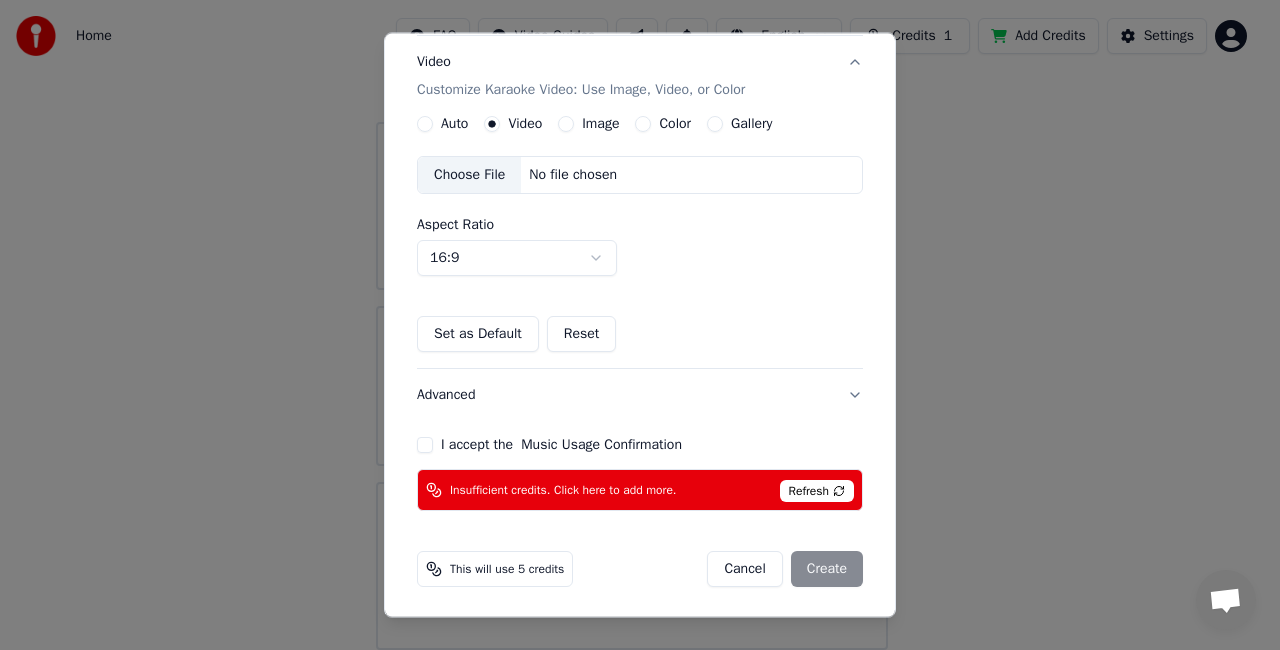 click on "Cancel Create" at bounding box center (785, 569) 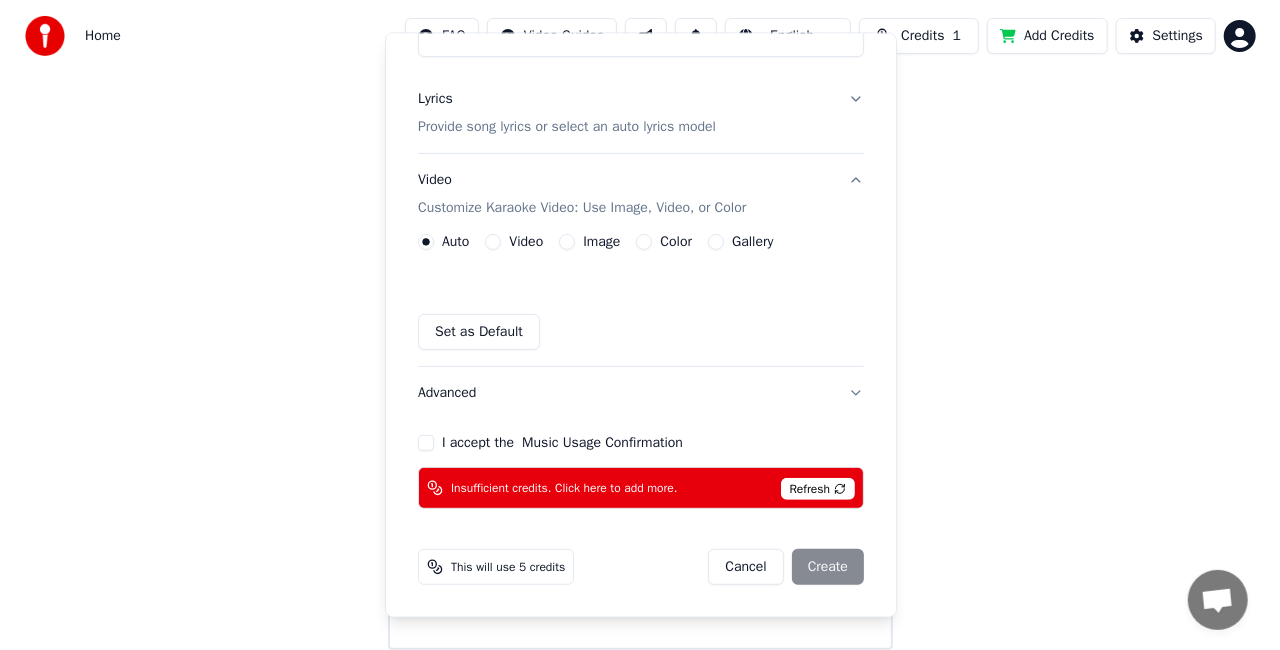 scroll, scrollTop: 211, scrollLeft: 0, axis: vertical 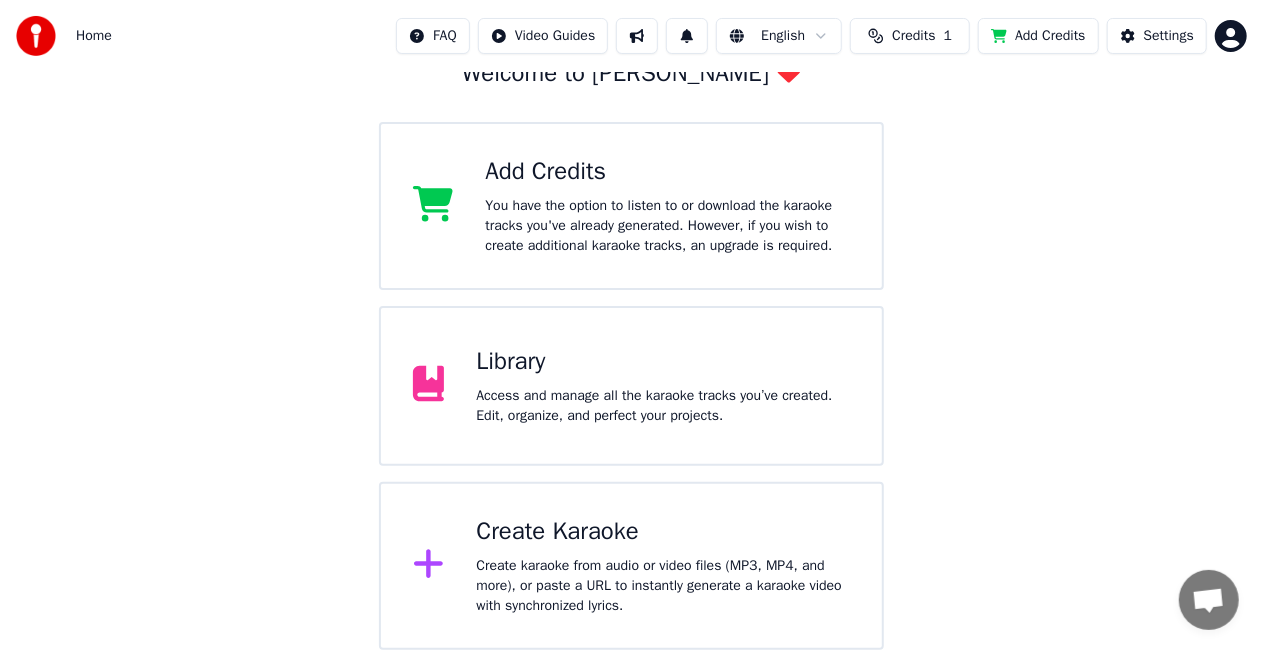 click on "Create Karaoke" at bounding box center [663, 532] 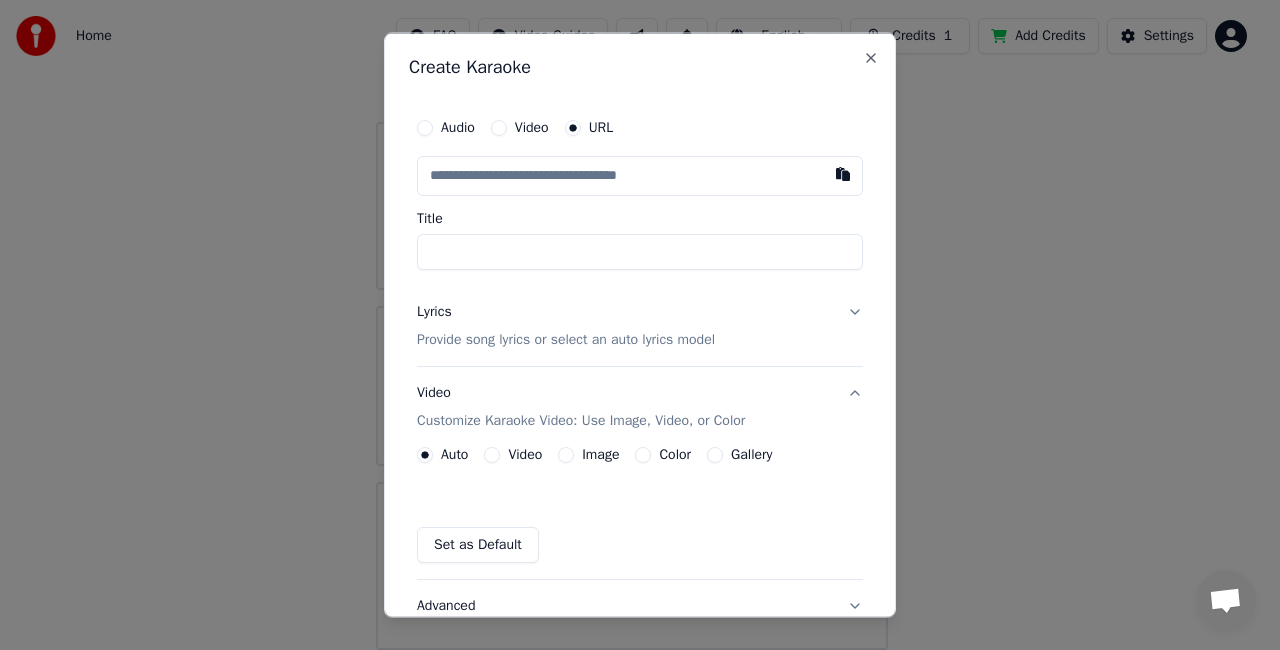 click on "Video" at bounding box center [499, 128] 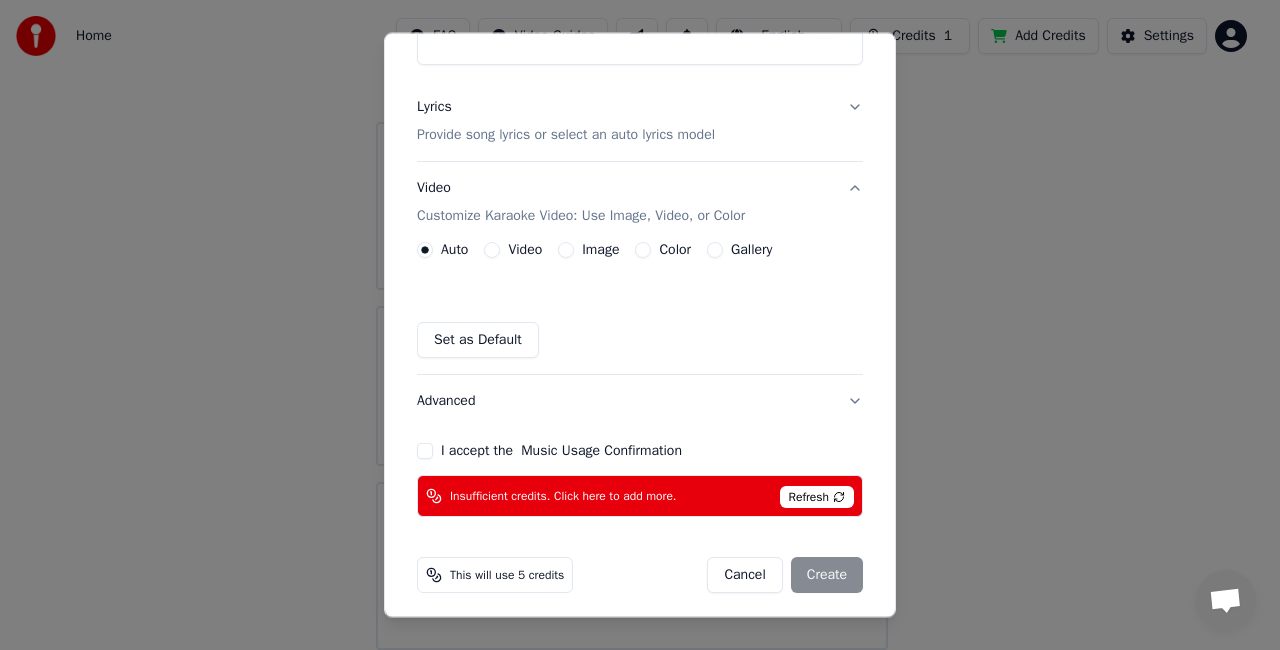 scroll, scrollTop: 208, scrollLeft: 0, axis: vertical 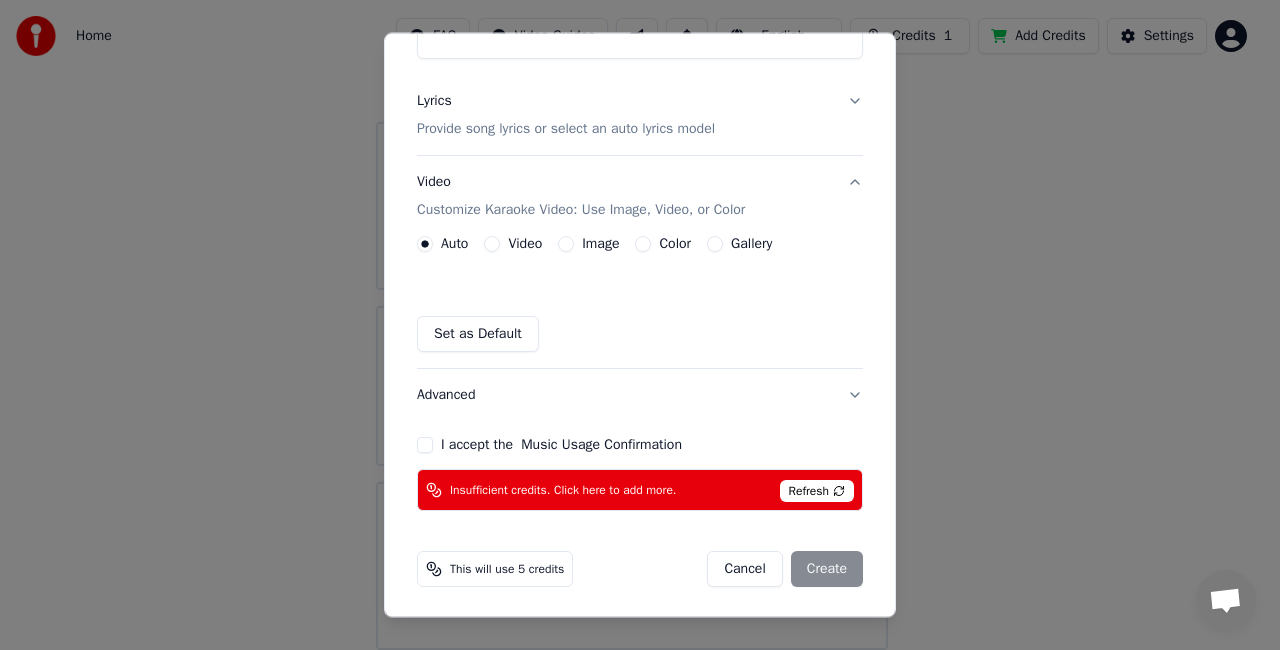 click on "Refresh" at bounding box center [817, 491] 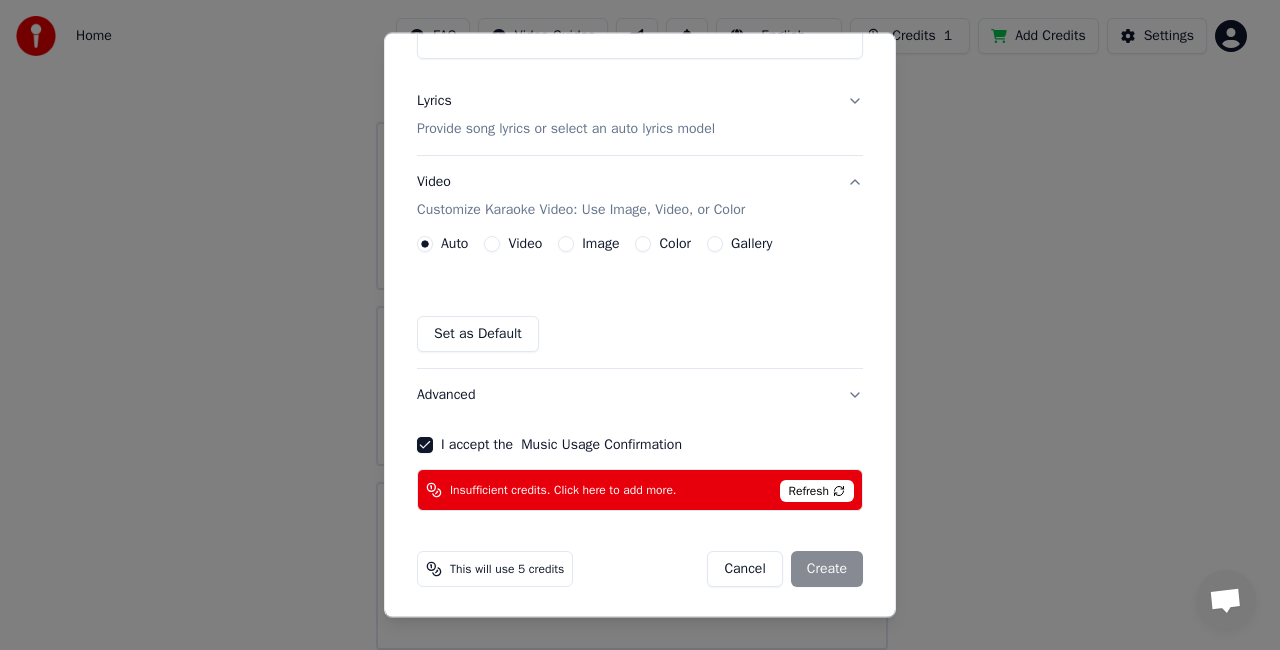 click on "Refresh" at bounding box center [817, 491] 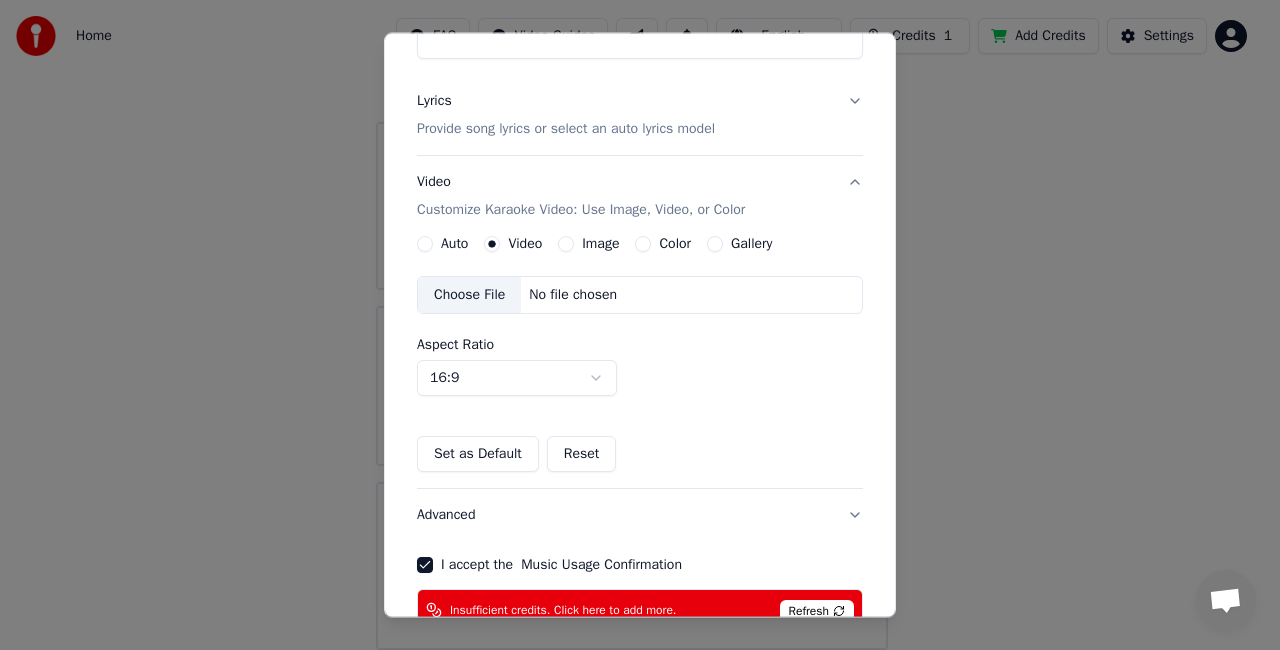 scroll, scrollTop: 0, scrollLeft: 0, axis: both 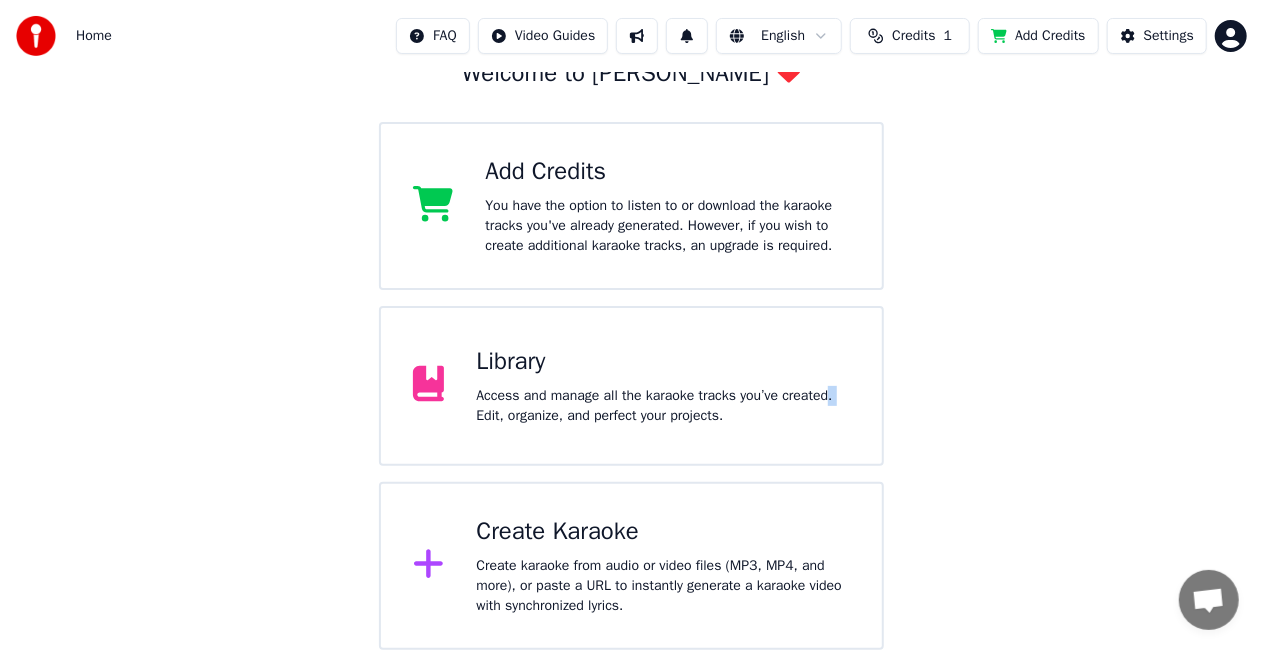 click on "Home FAQ Video Guides English Credits 1 Add Credits Settings Welcome to Youka Add Credits You have the option to listen to or download the karaoke tracks you've already generated. However, if you wish to create additional karaoke tracks, an upgrade is required. Library Access and manage all the karaoke tracks you’ve created. Edit, organize, and perfect your projects. Create Karaoke Create karaoke from audio or video files (MP3, MP4, and more), or paste a URL to instantly generate a karaoke video with synchronized lyrics." at bounding box center (631, 258) 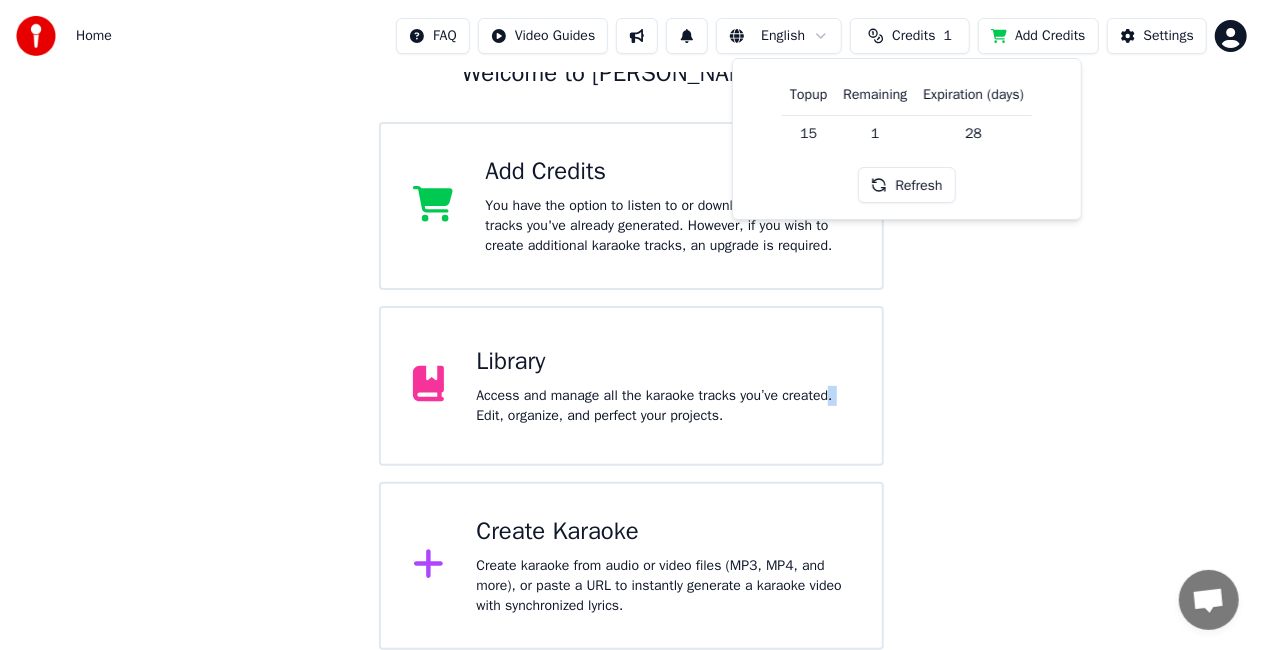click on "Refresh" at bounding box center (906, 185) 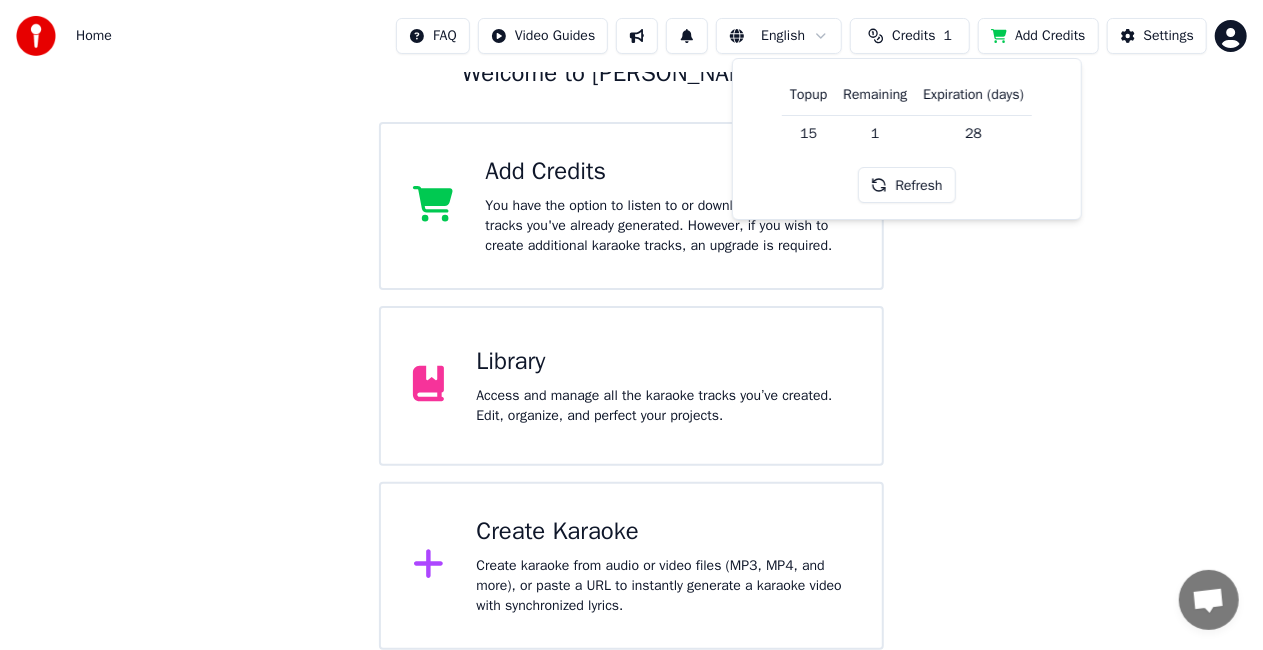 click on "15" at bounding box center [808, 133] 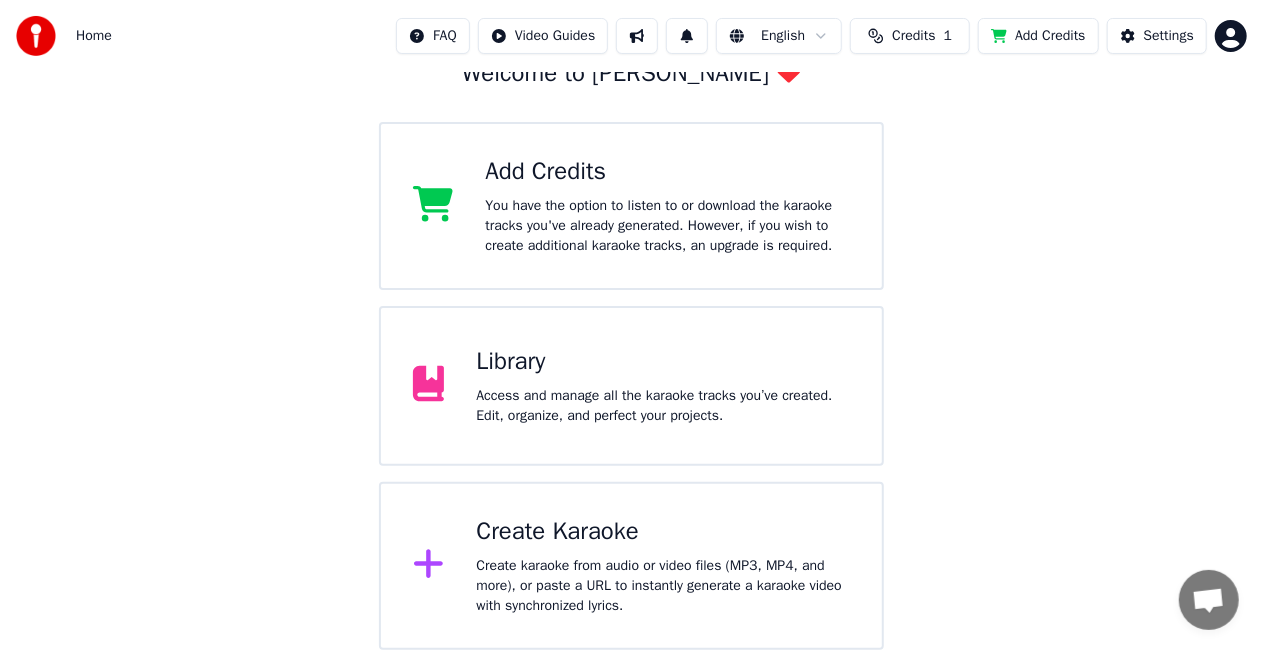 click on "Add Credits" at bounding box center [1038, 36] 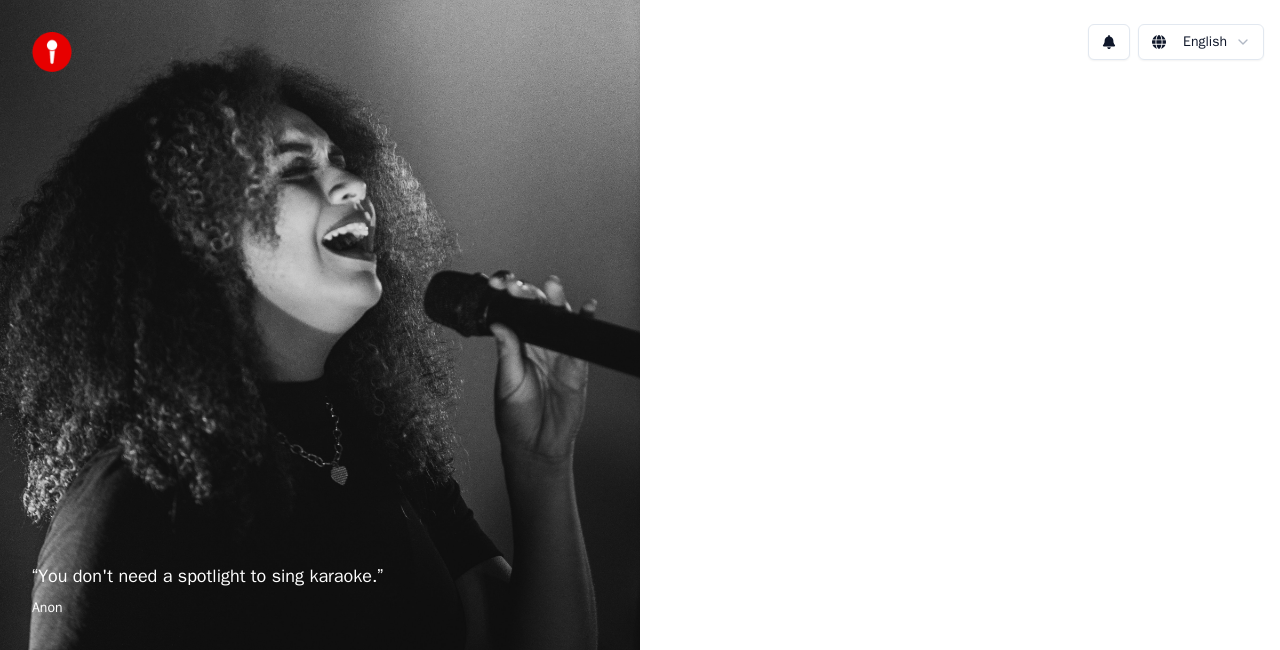 scroll, scrollTop: 0, scrollLeft: 0, axis: both 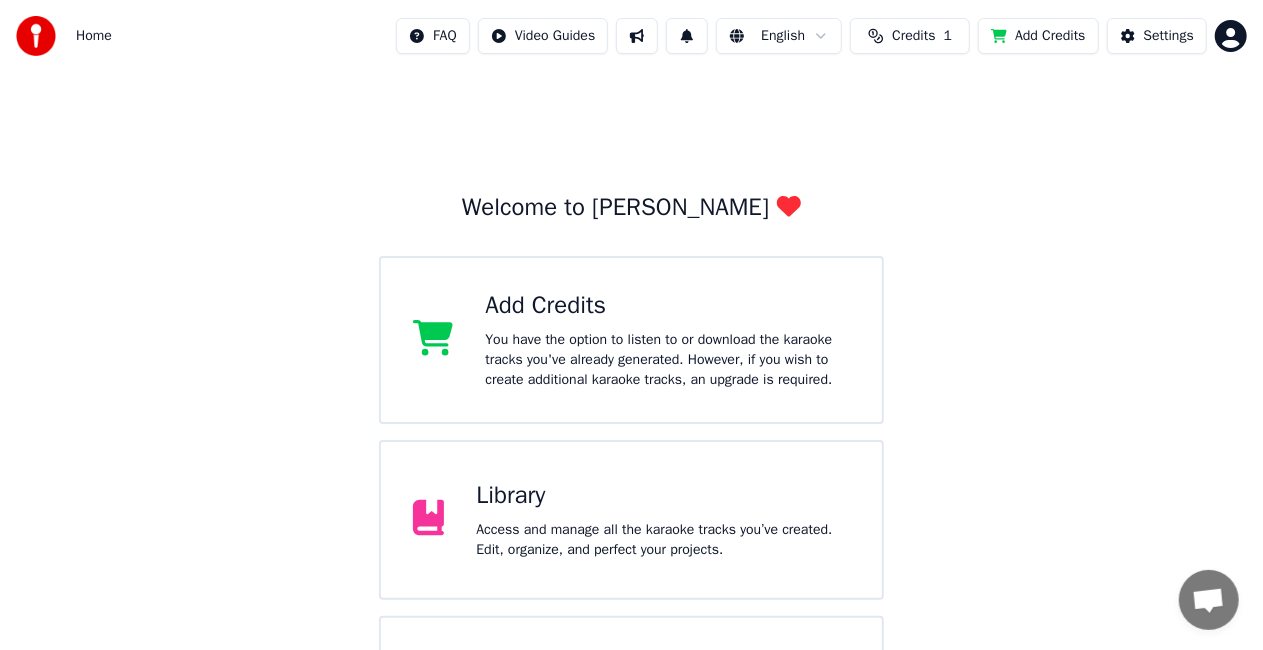 click on "Home FAQ Video Guides English Credits 1 Add Credits Settings Welcome to Youka Add Credits You have the option to listen to or download the karaoke tracks you've already generated. However, if you wish to create additional karaoke tracks, an upgrade is required. Library Access and manage all the karaoke tracks you’ve created. Edit, organize, and perfect your projects. Create Karaoke Create karaoke from audio or video files (MP3, MP4, and more), or paste a URL to instantly generate a karaoke video with synchronized lyrics." at bounding box center (631, 392) 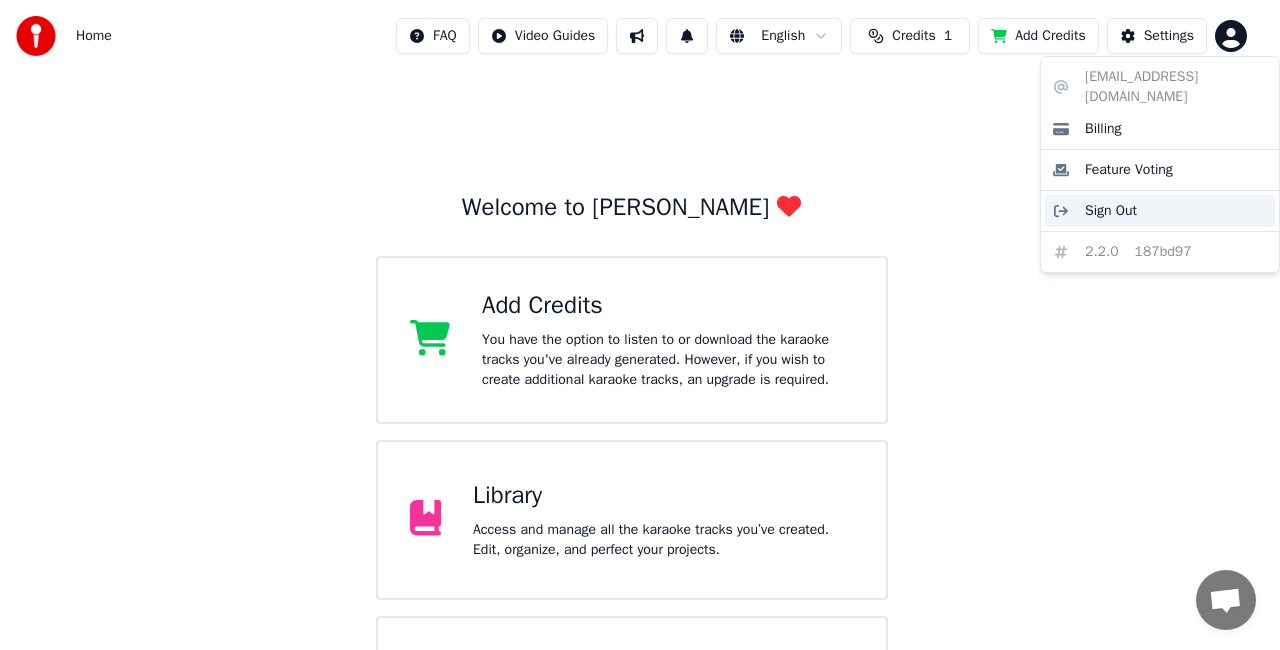 click on "Sign Out" at bounding box center [1111, 211] 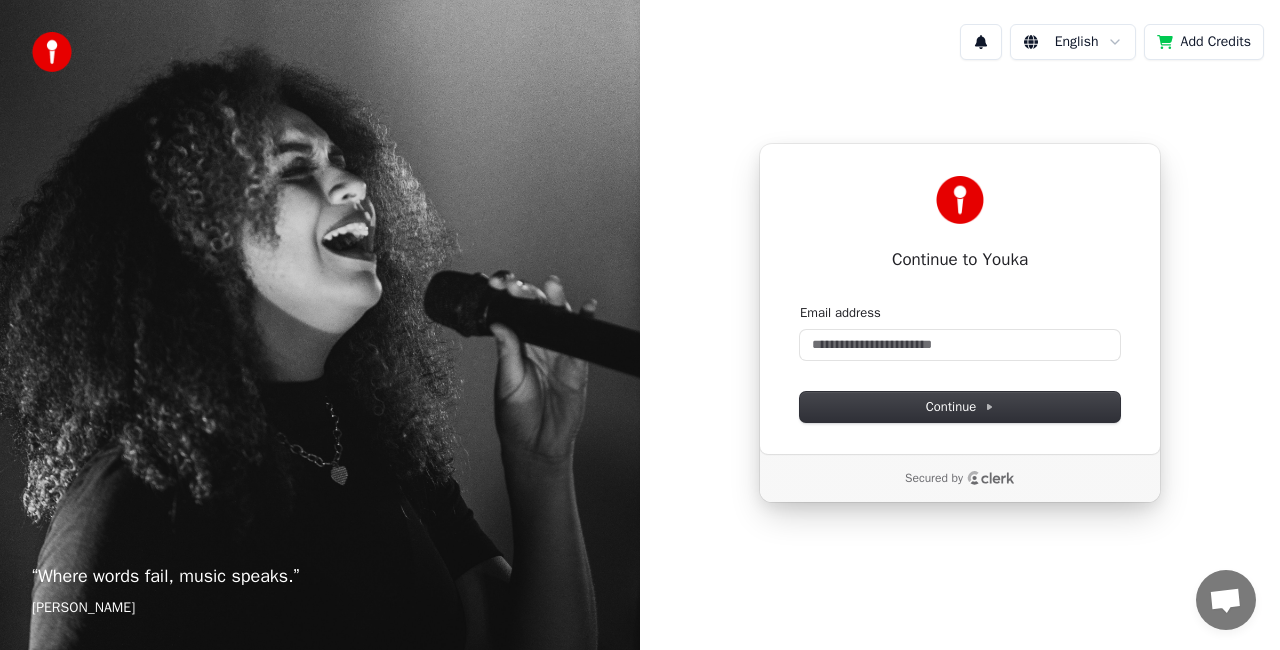 click at bounding box center [960, 200] 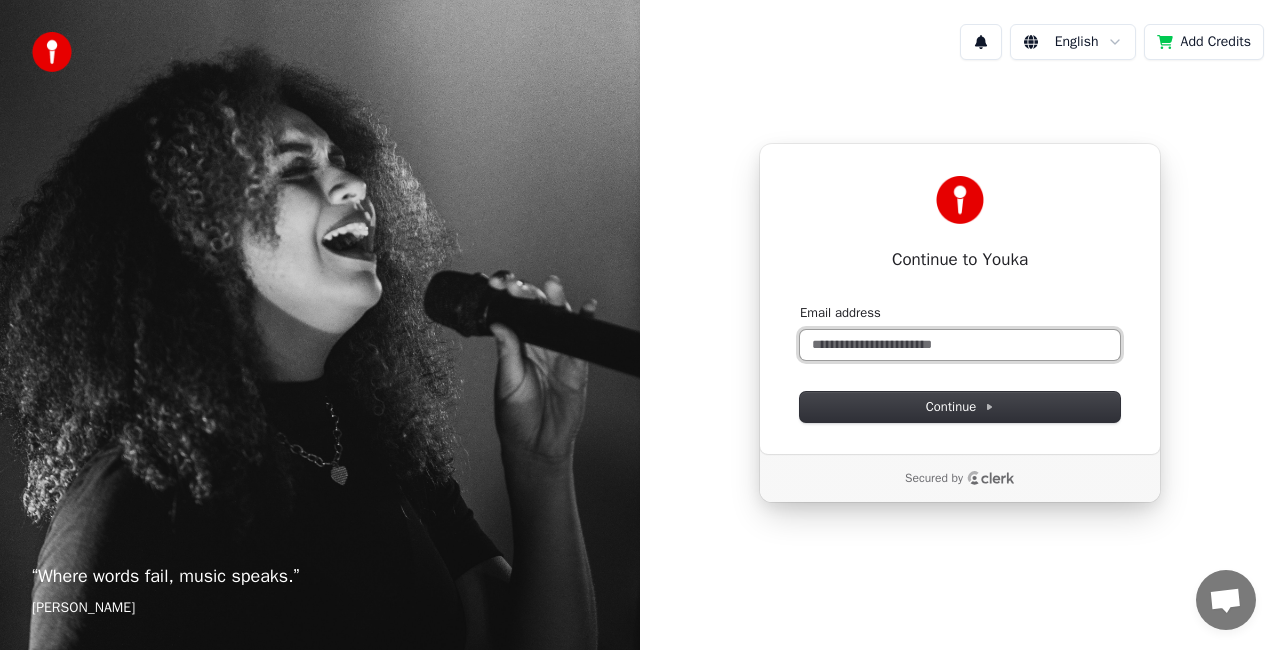 click on "Email address" at bounding box center (960, 345) 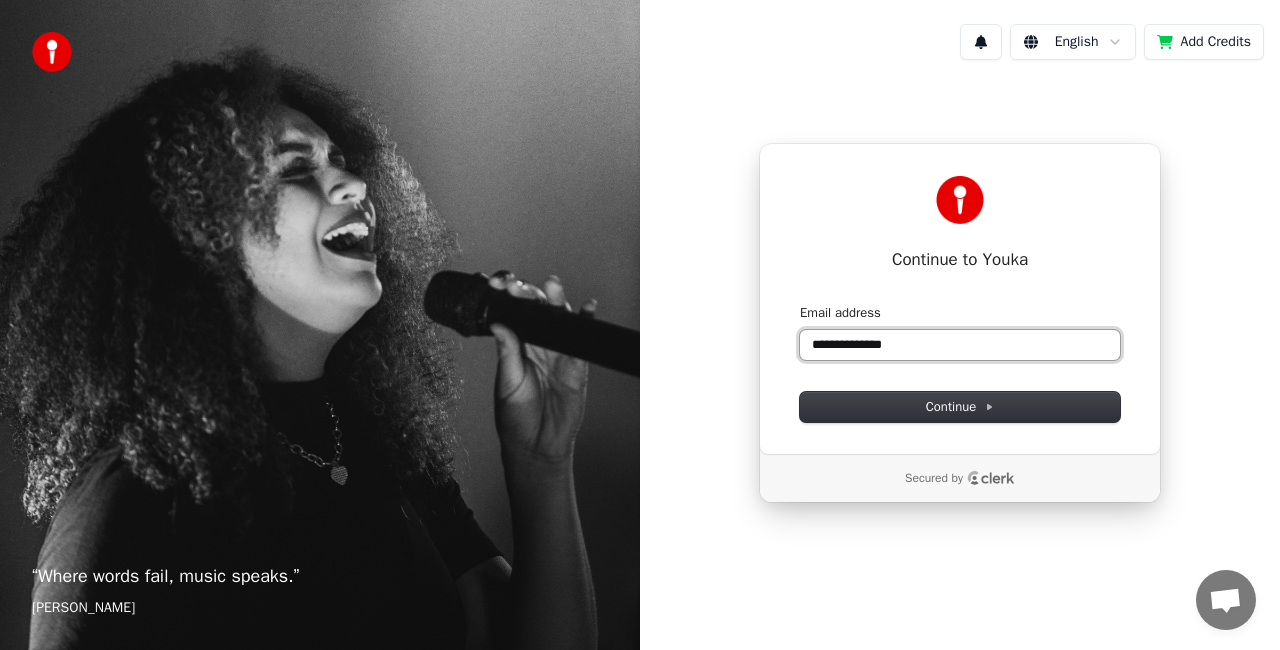 click on "**********" at bounding box center [960, 345] 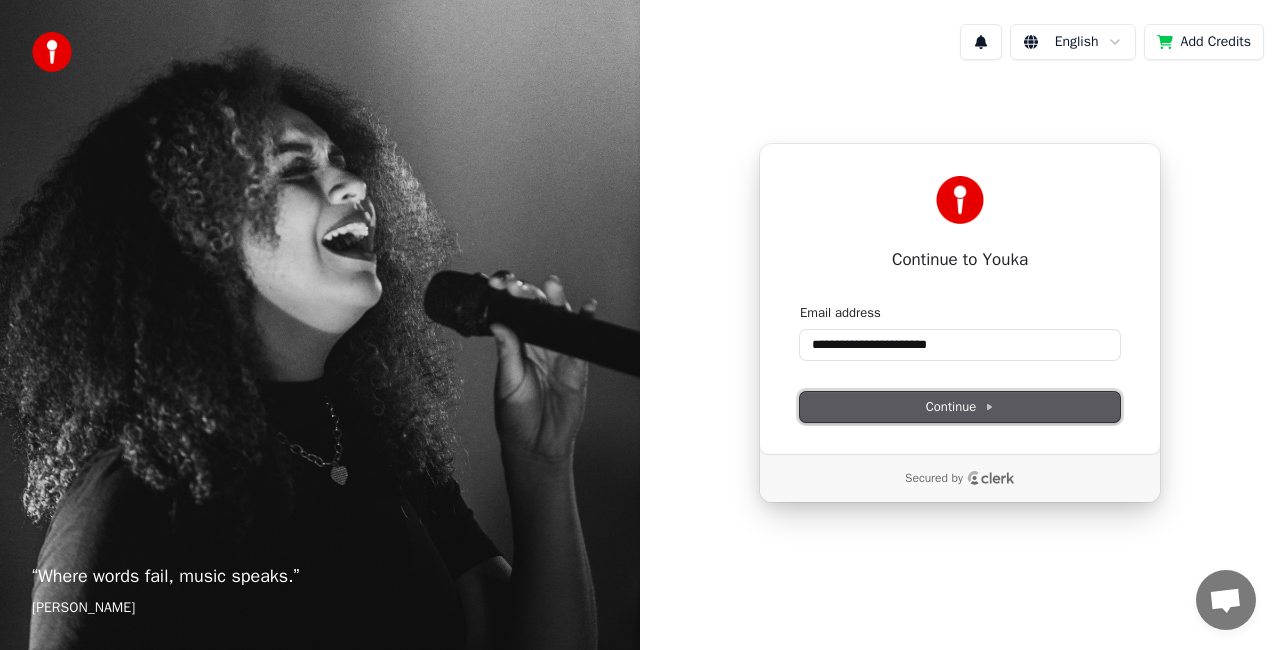 click on "Continue" at bounding box center [960, 407] 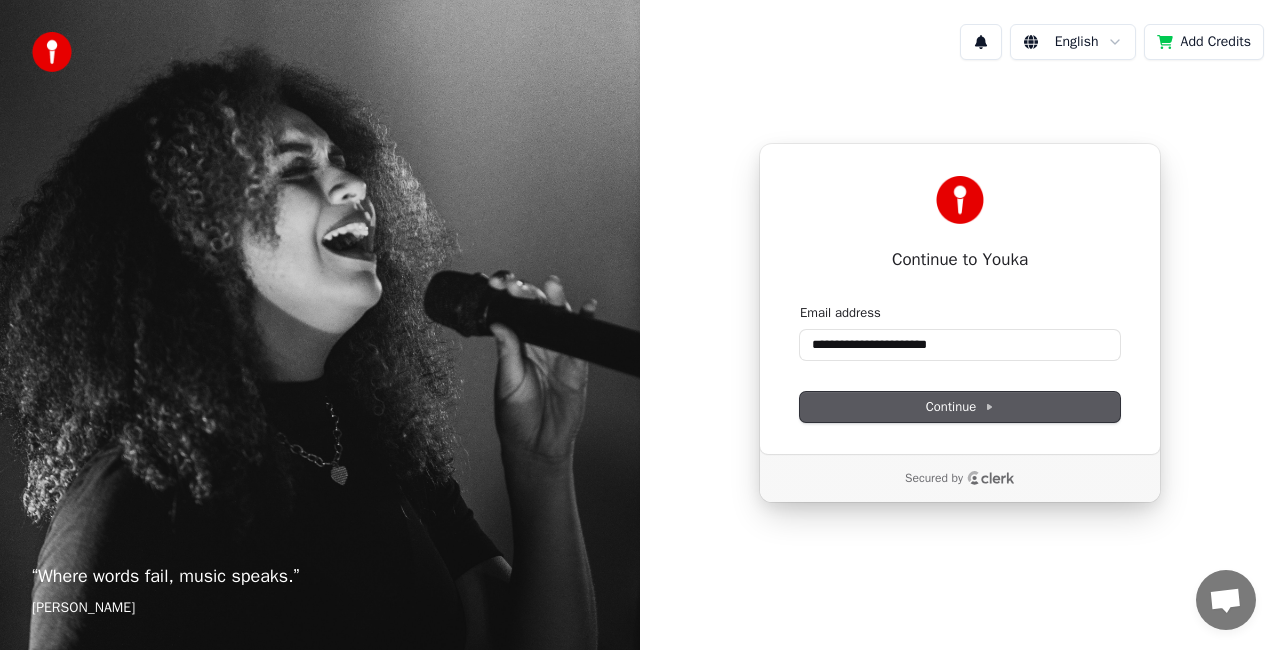 type on "**********" 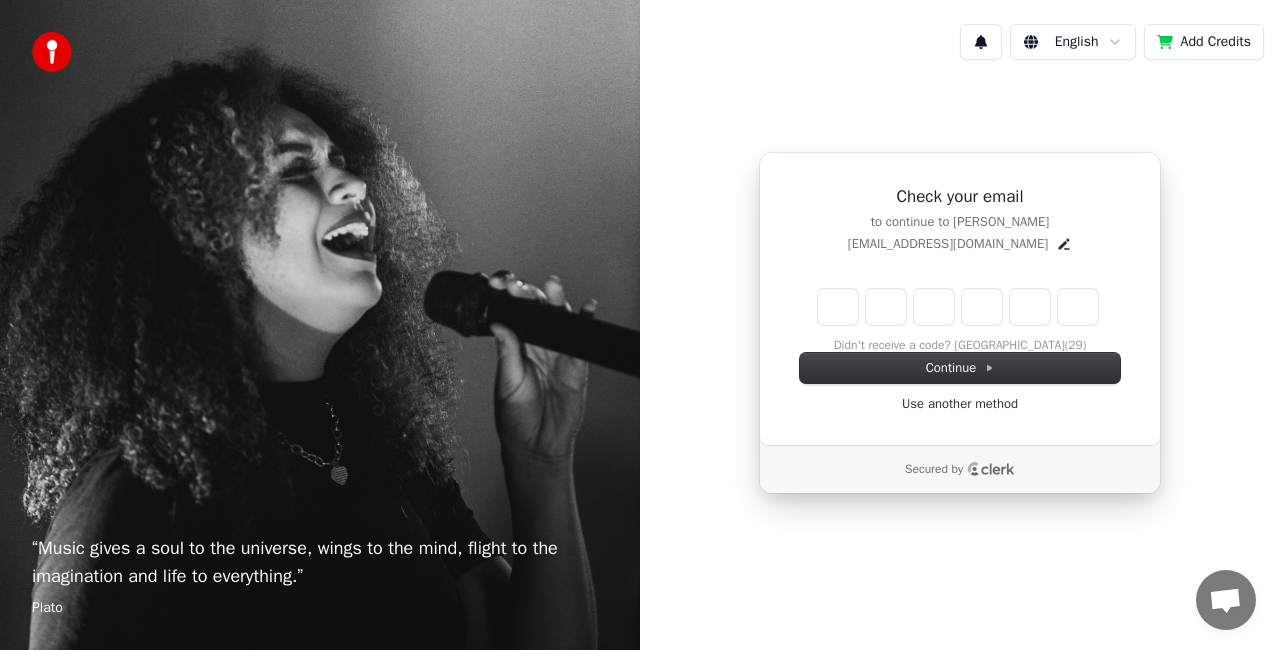 click on "Use another method" at bounding box center (960, 404) 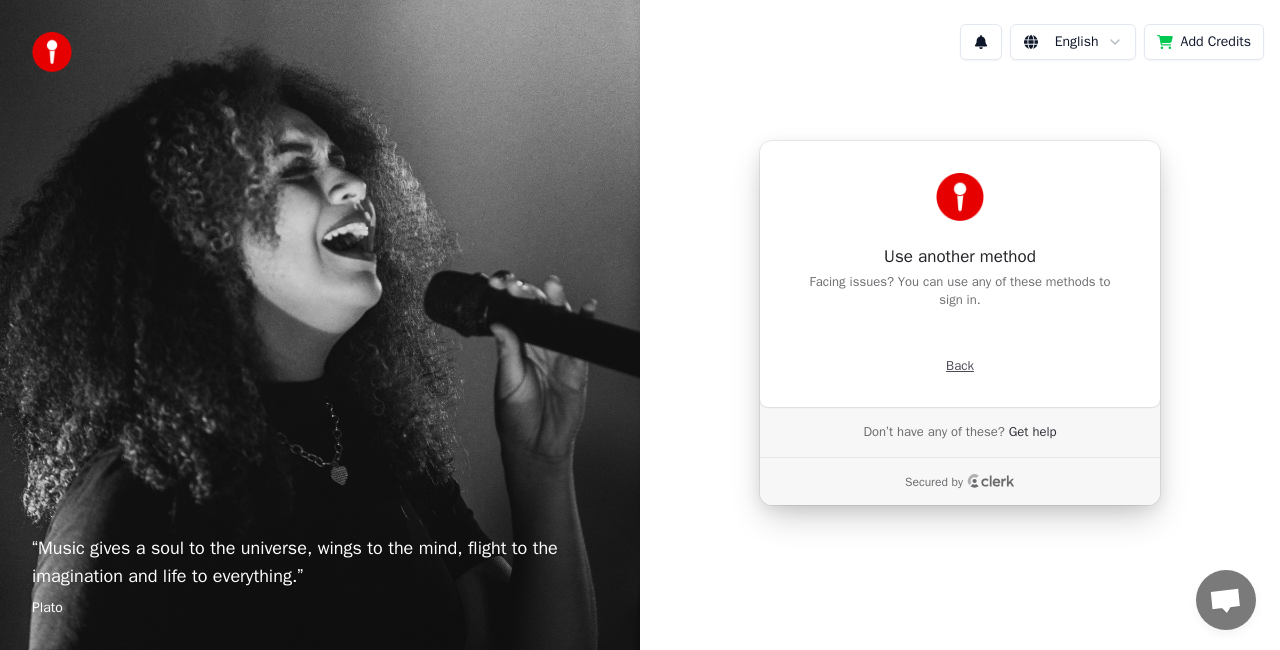 click on "Back" at bounding box center [960, 366] 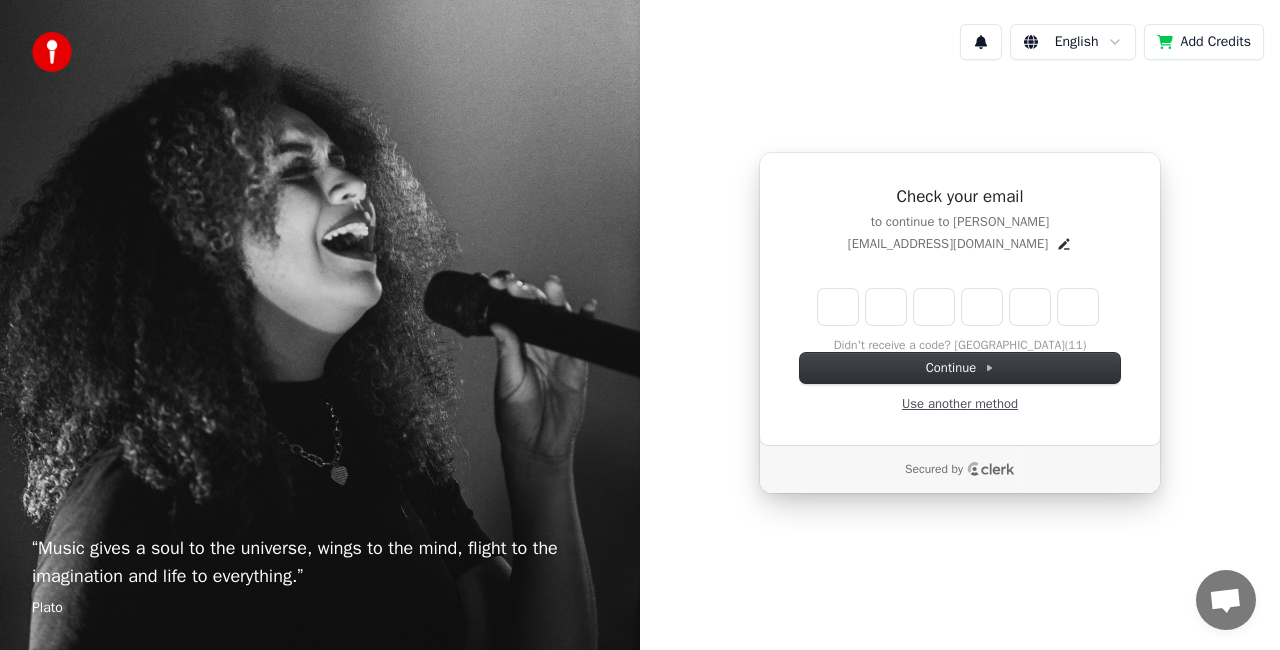 type on "*" 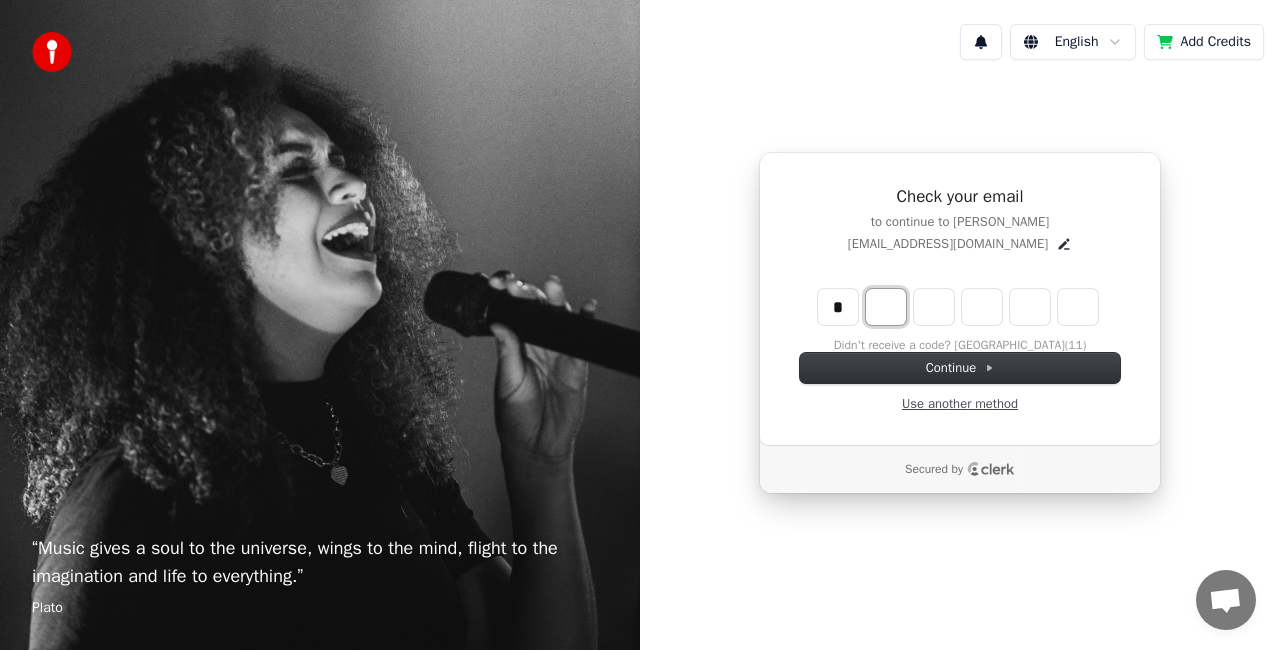 type on "*" 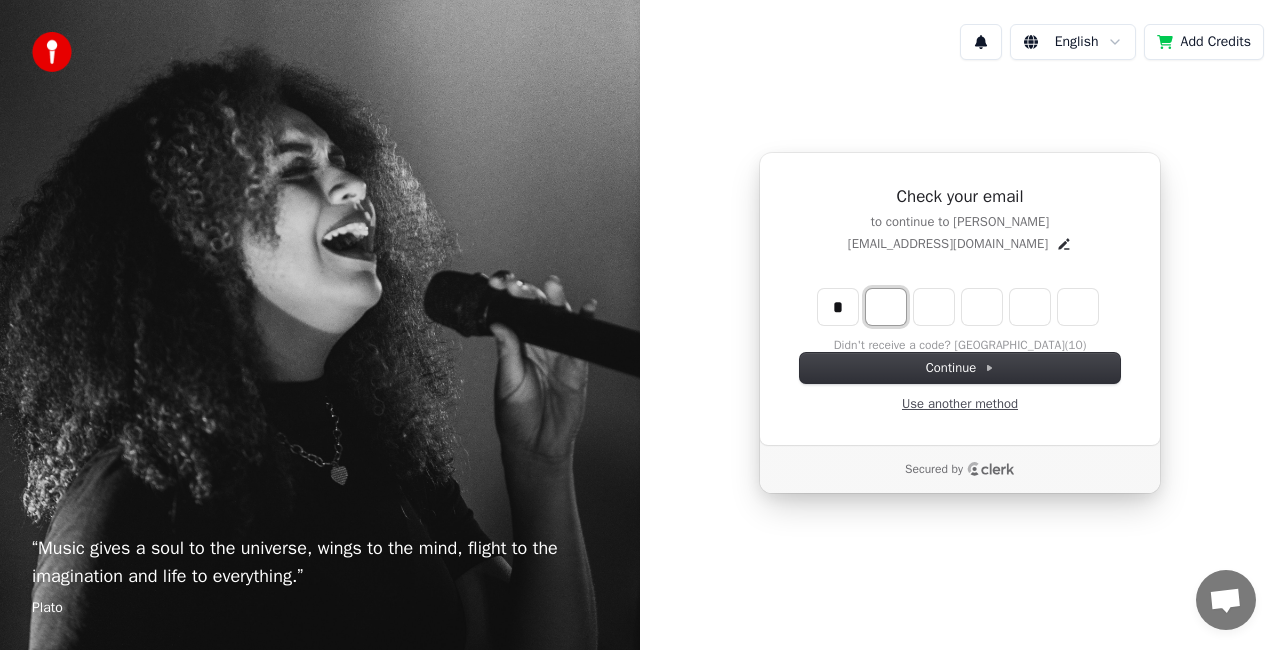 type on "*" 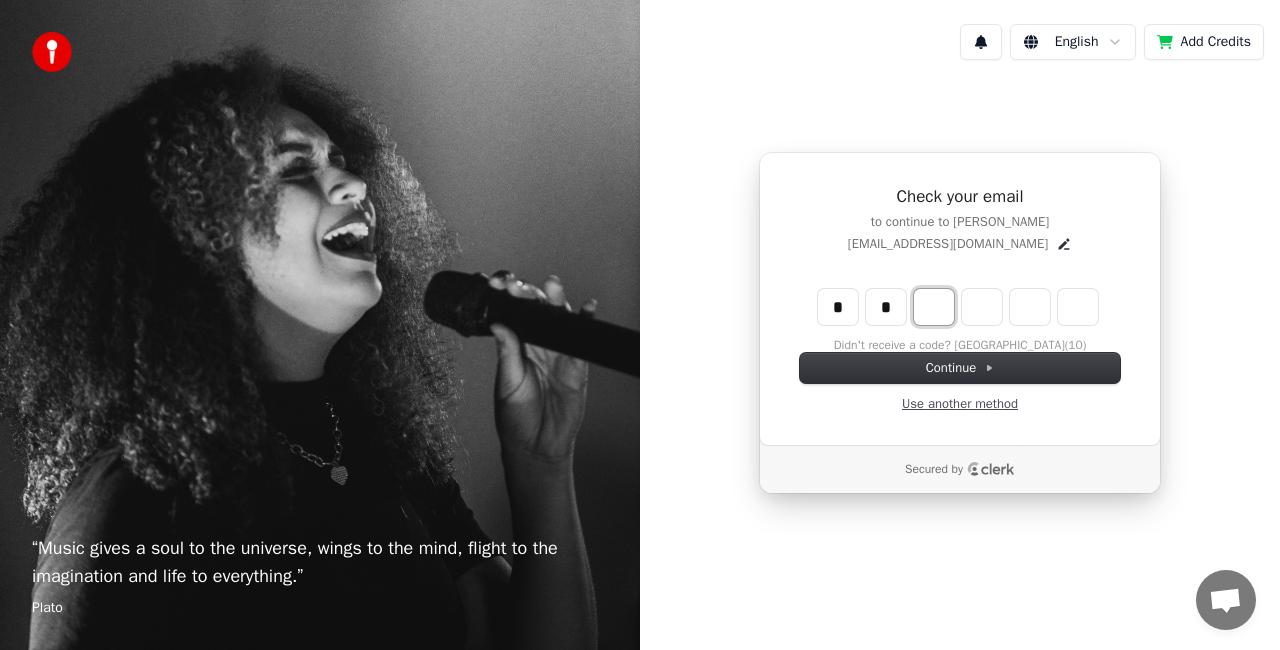 type on "**" 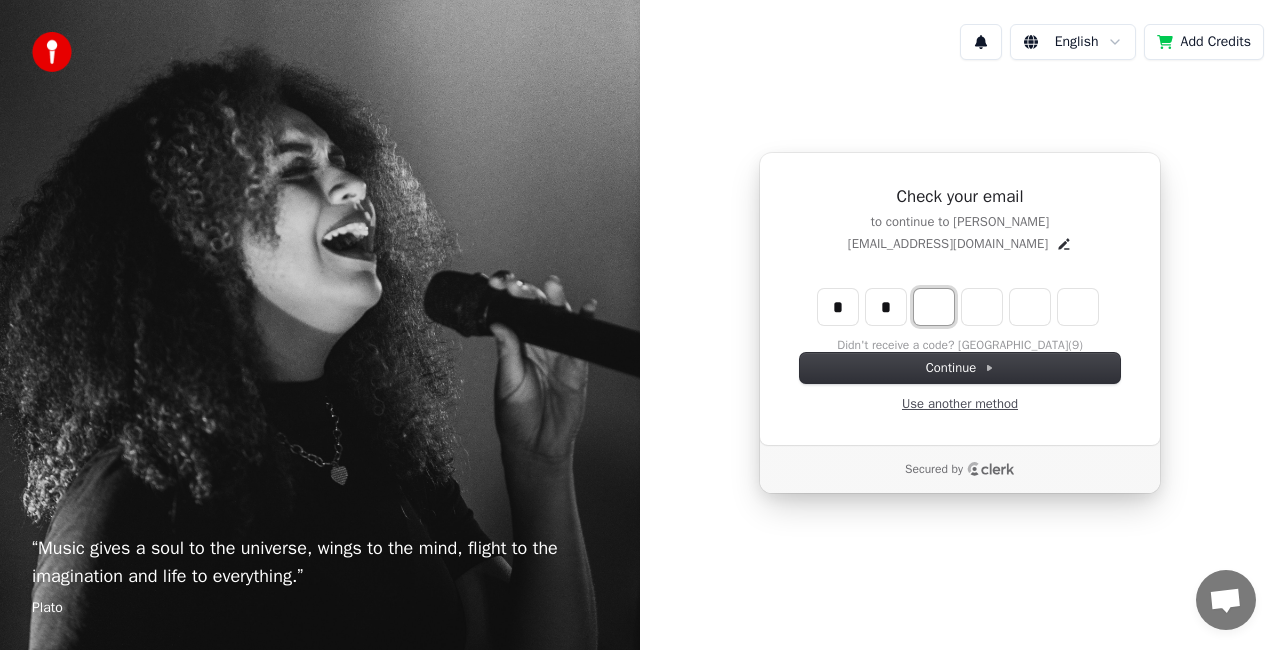 type on "*" 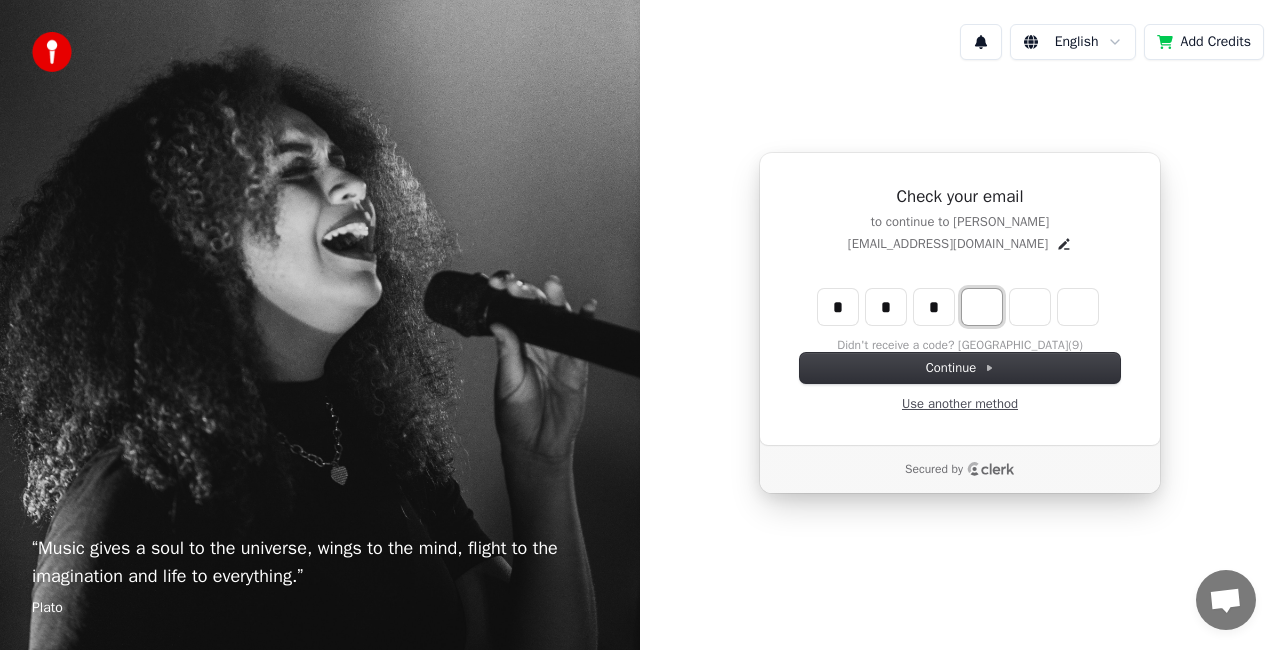 type on "***" 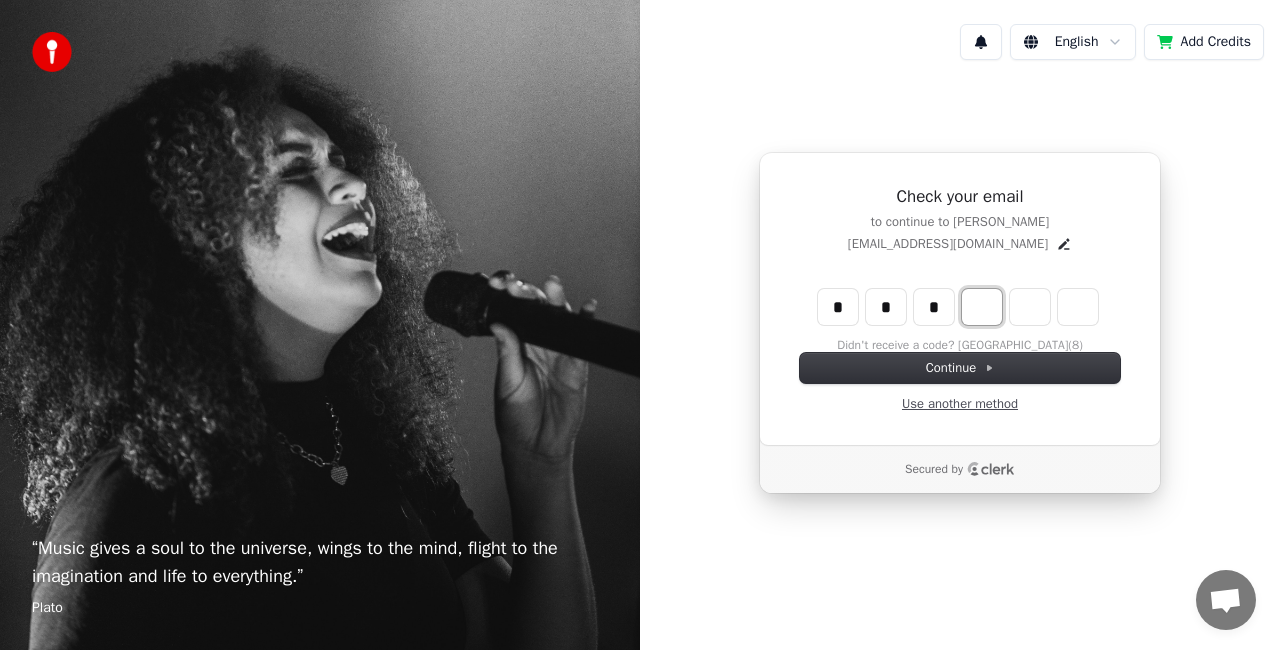 type on "*" 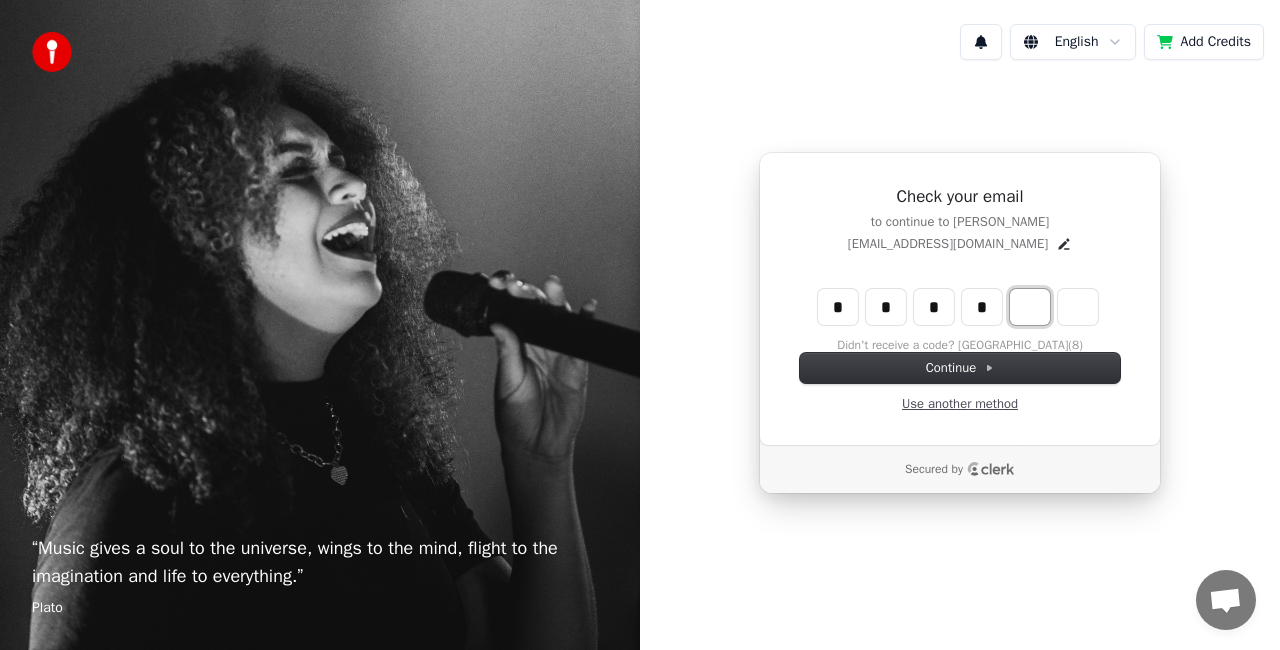 type on "****" 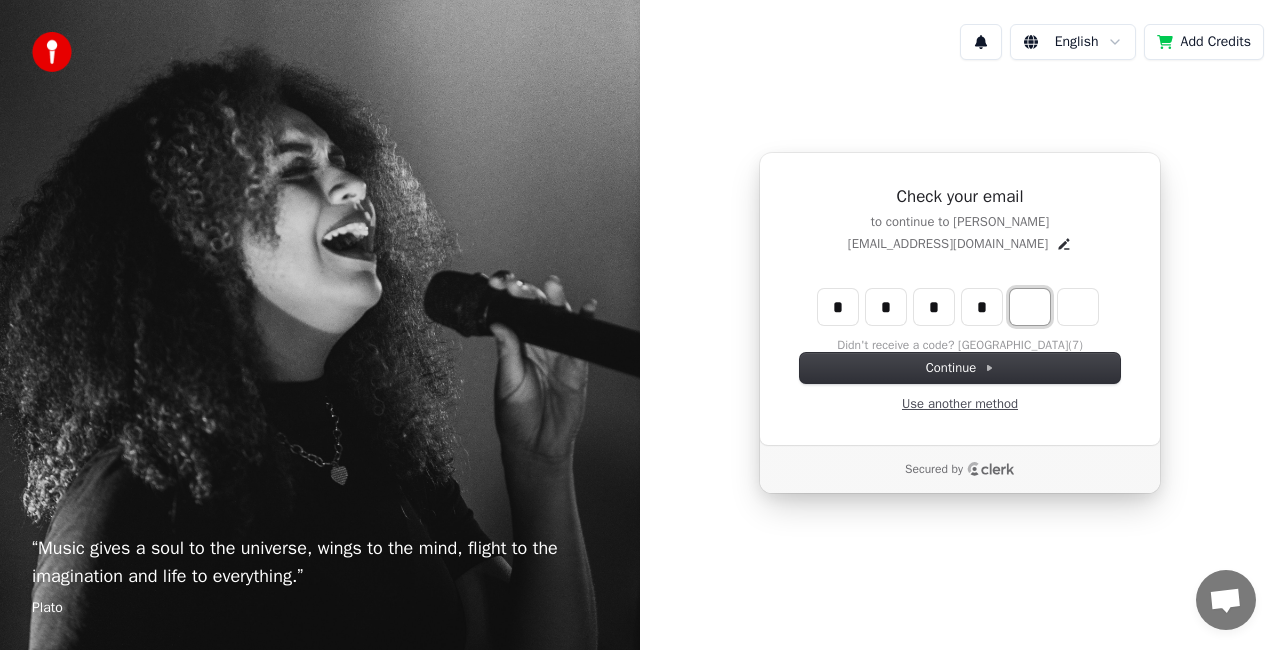 type on "*" 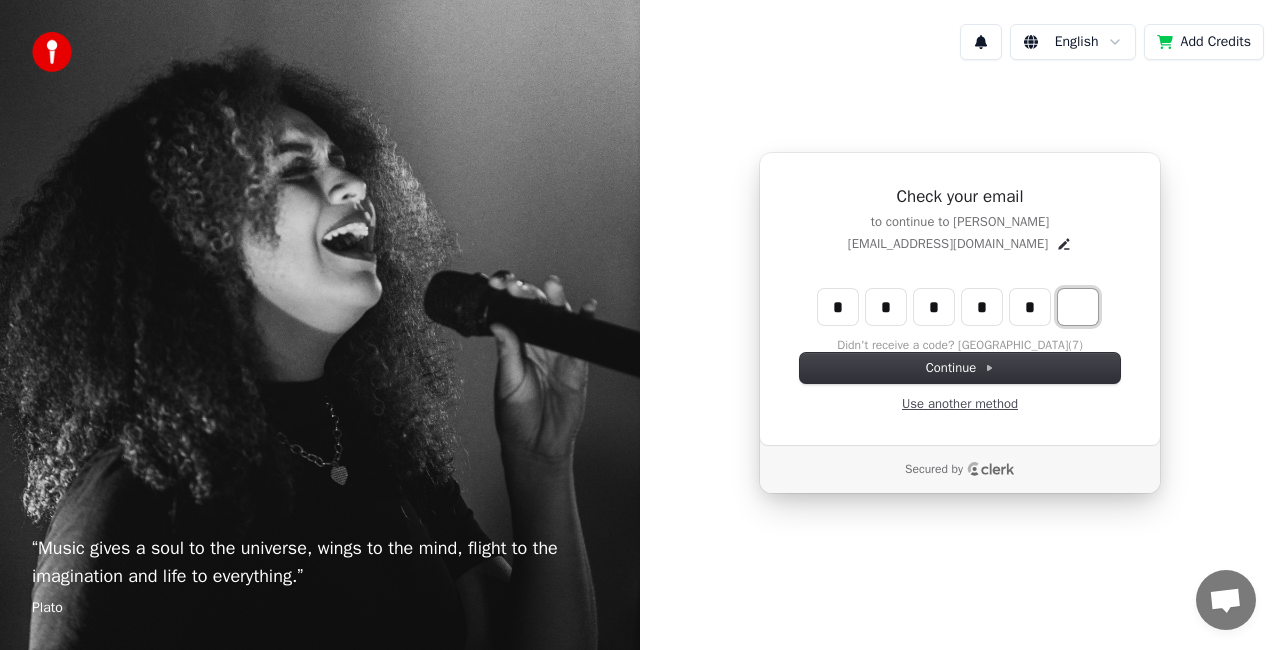 type on "******" 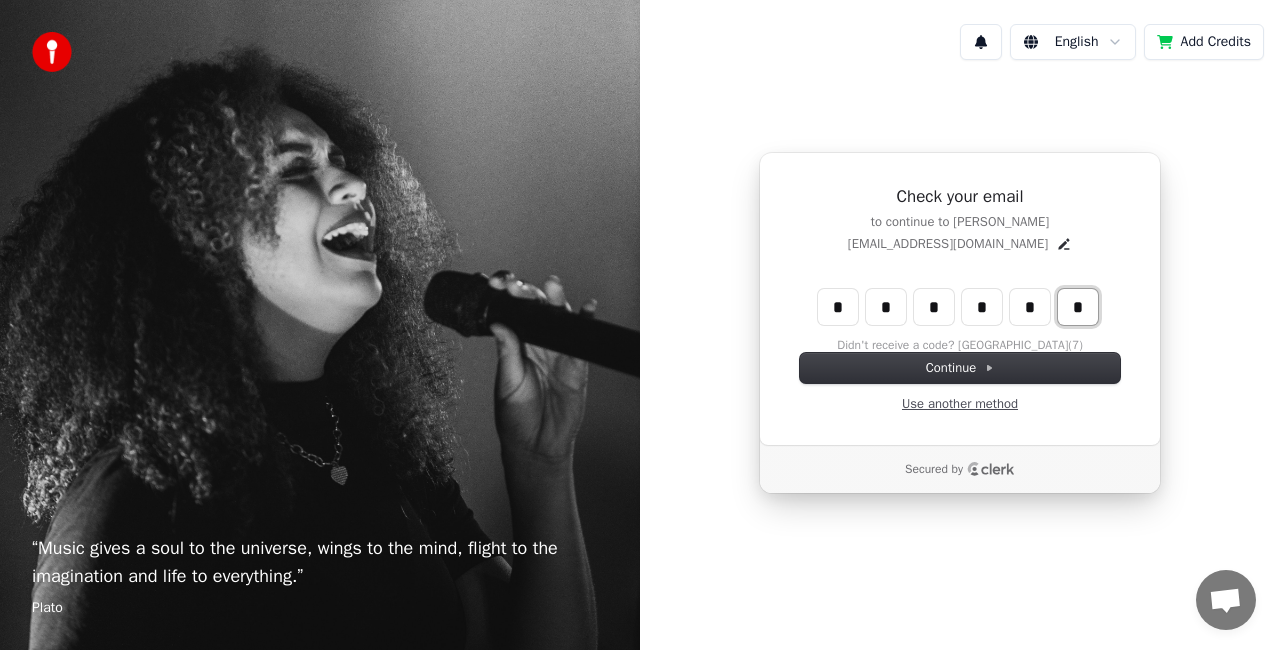 type on "*" 